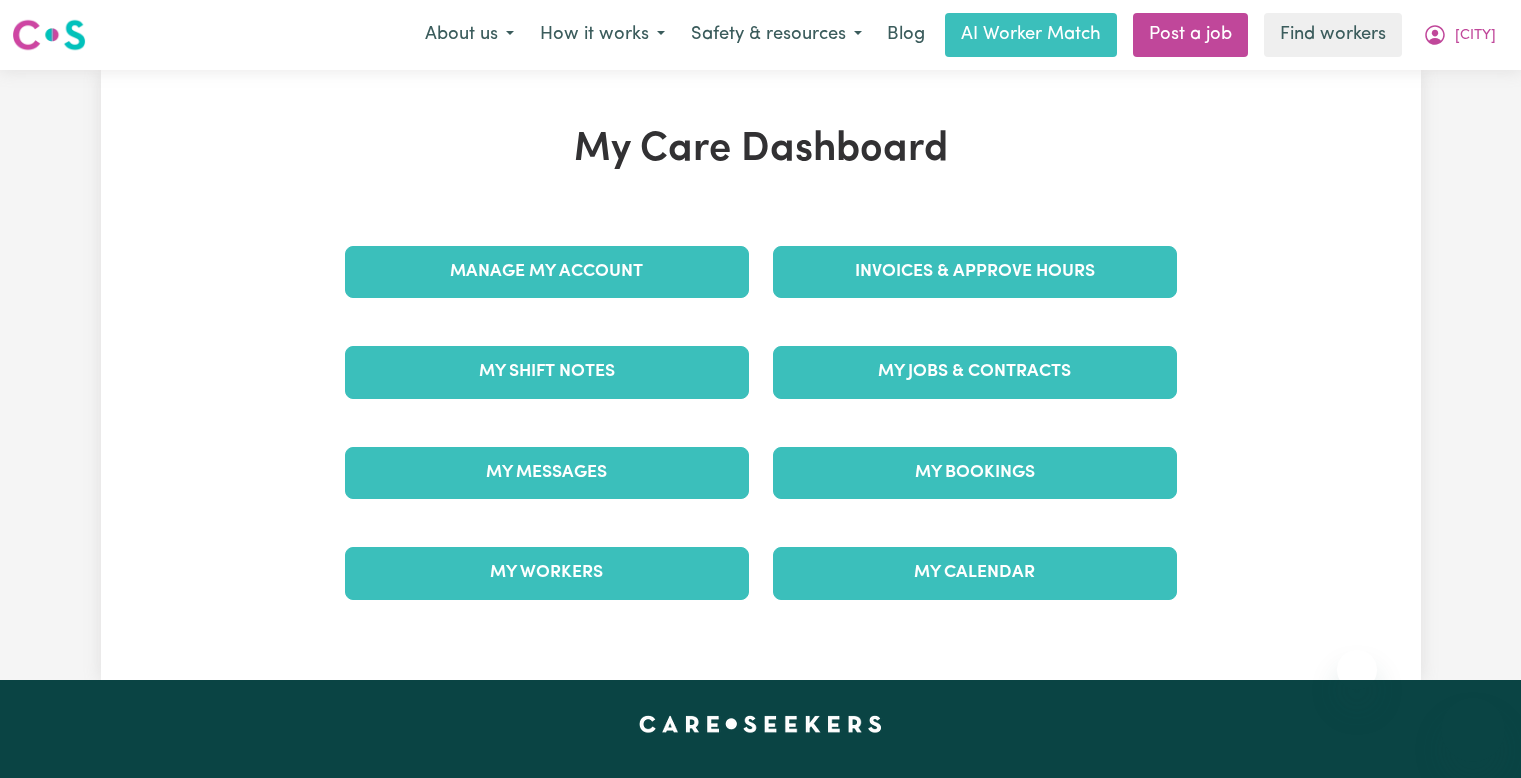 scroll, scrollTop: 0, scrollLeft: 0, axis: both 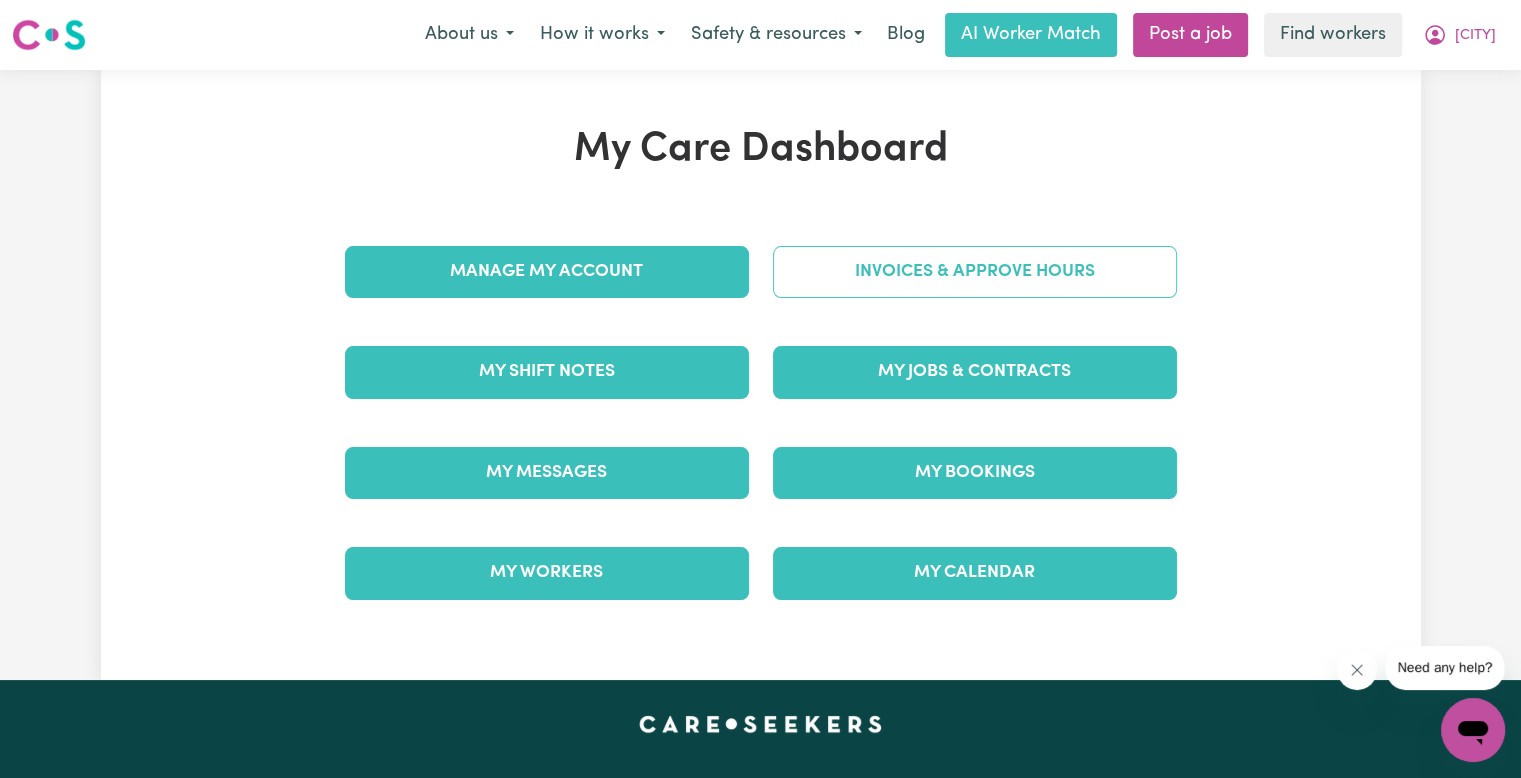click on "Invoices & Approve Hours" at bounding box center (975, 272) 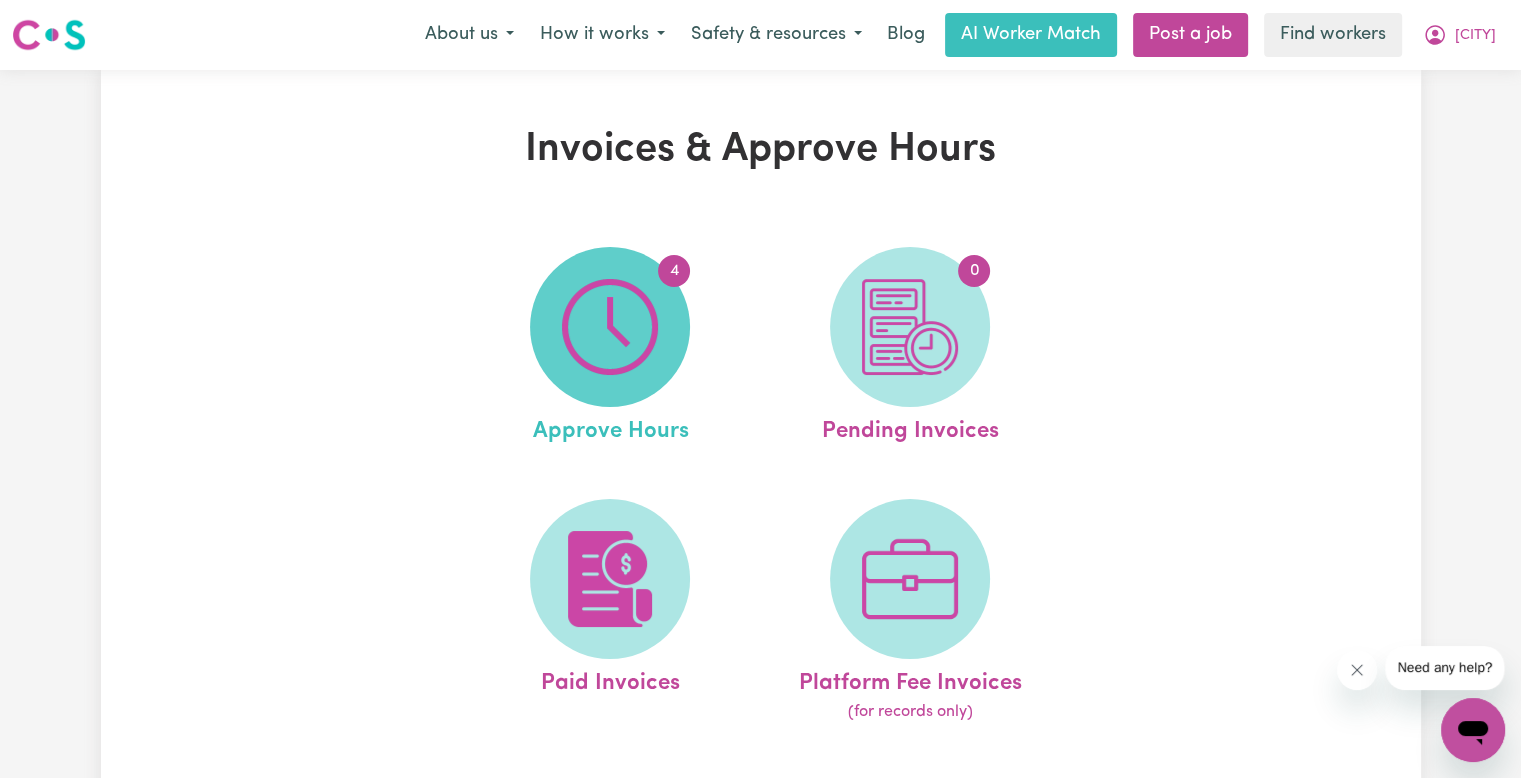 click on "4" at bounding box center (610, 327) 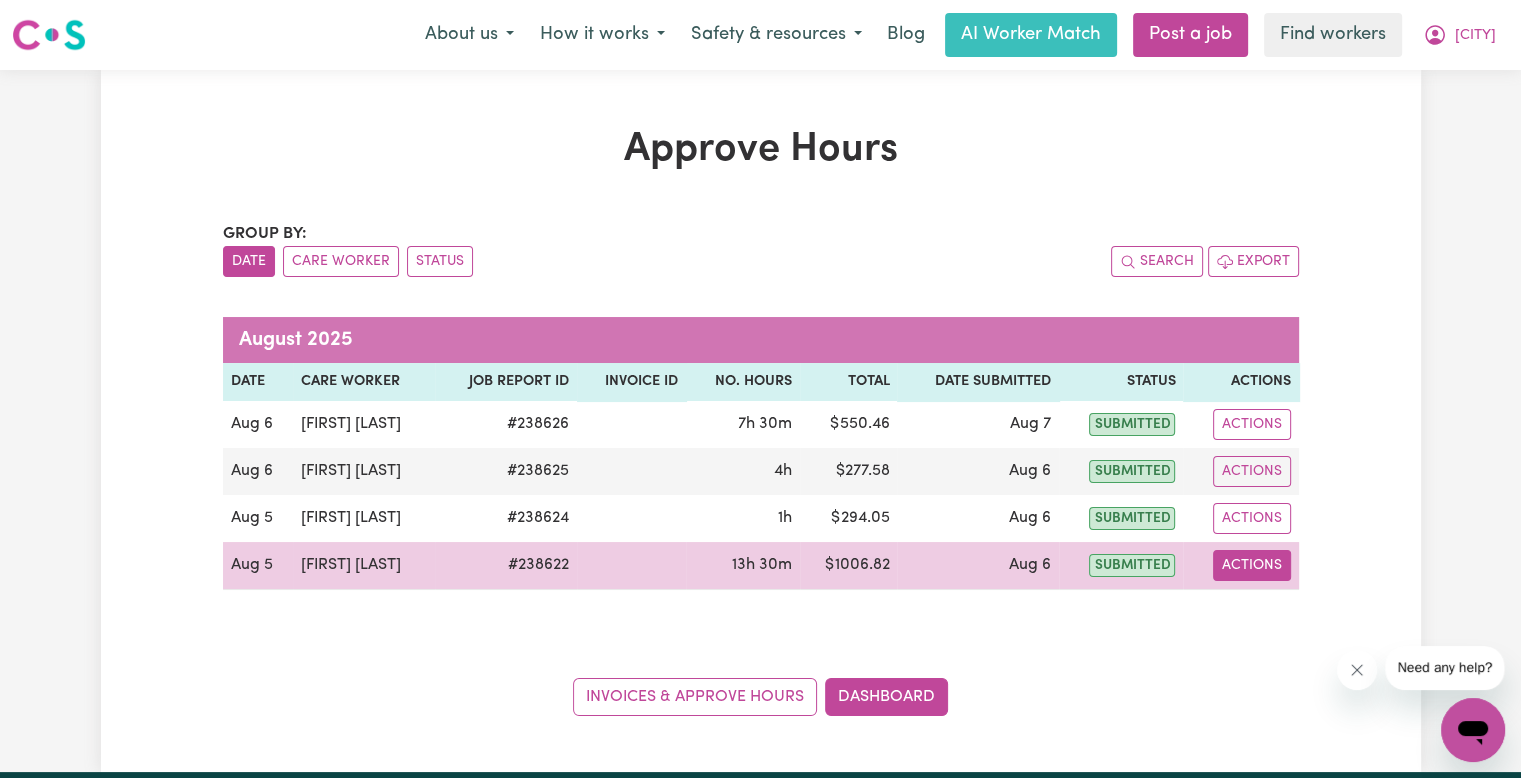 click on "Actions" at bounding box center (1252, 565) 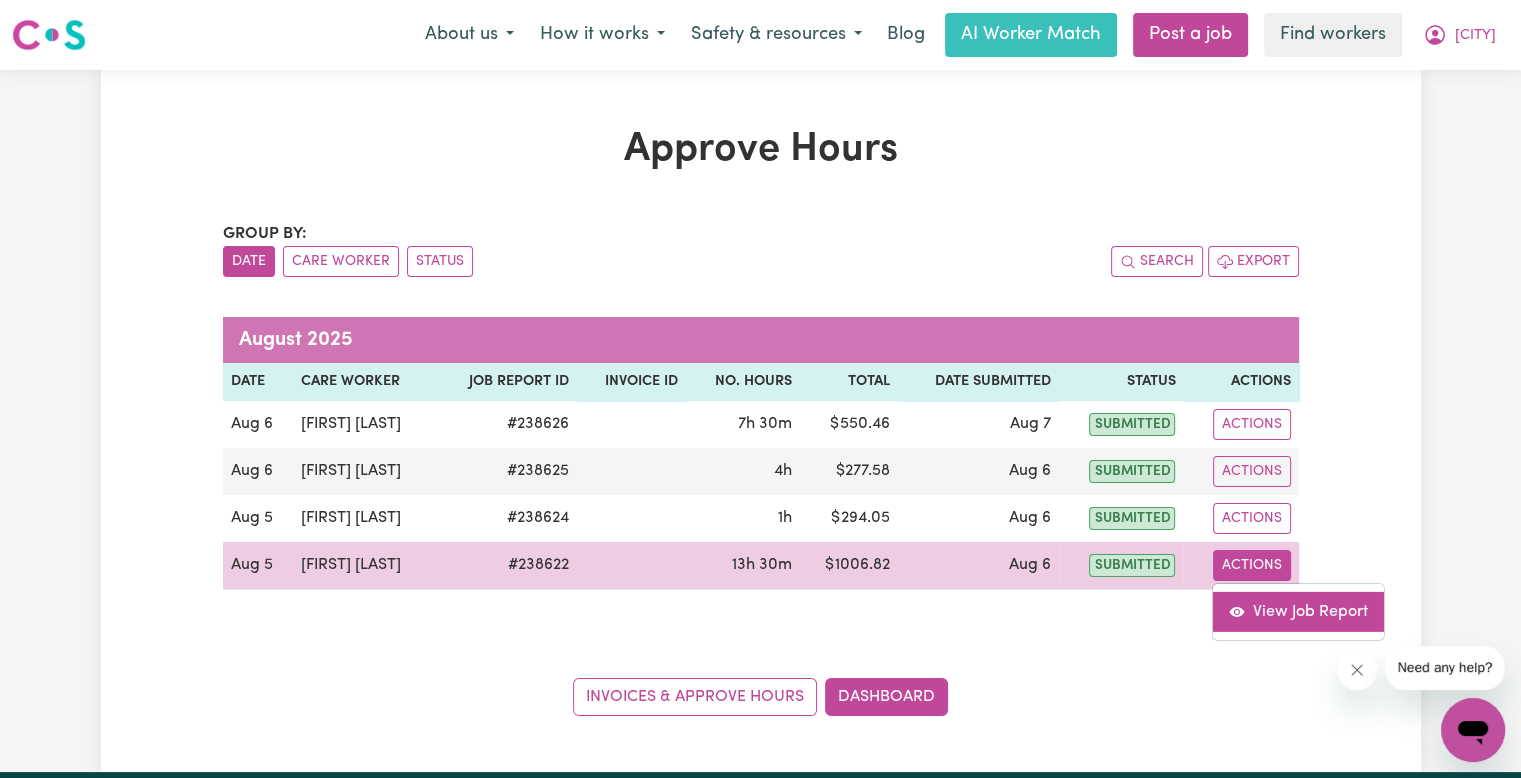 click on "View Job Report" at bounding box center [1298, 611] 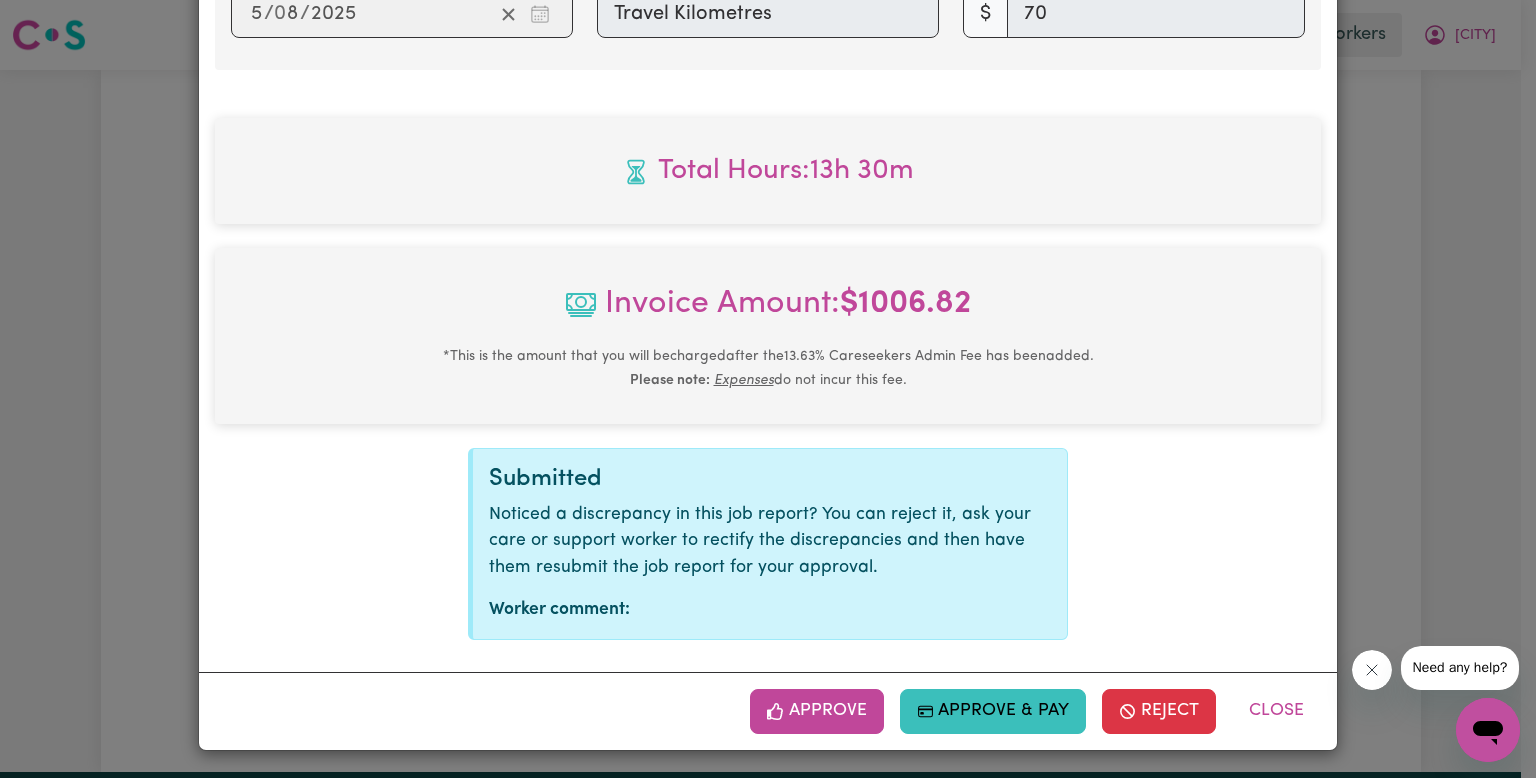 scroll, scrollTop: 886, scrollLeft: 0, axis: vertical 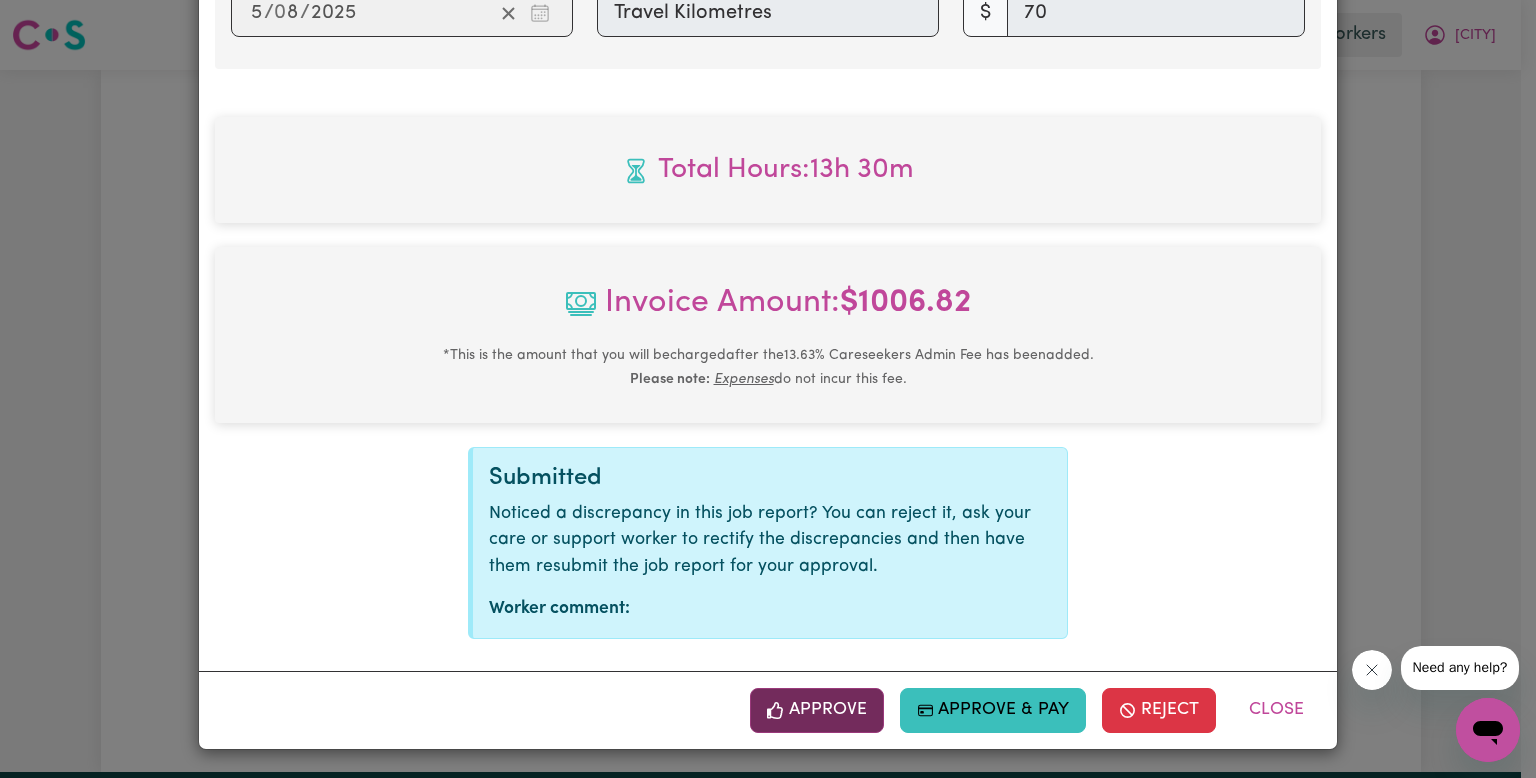 click on "Approve" at bounding box center (817, 710) 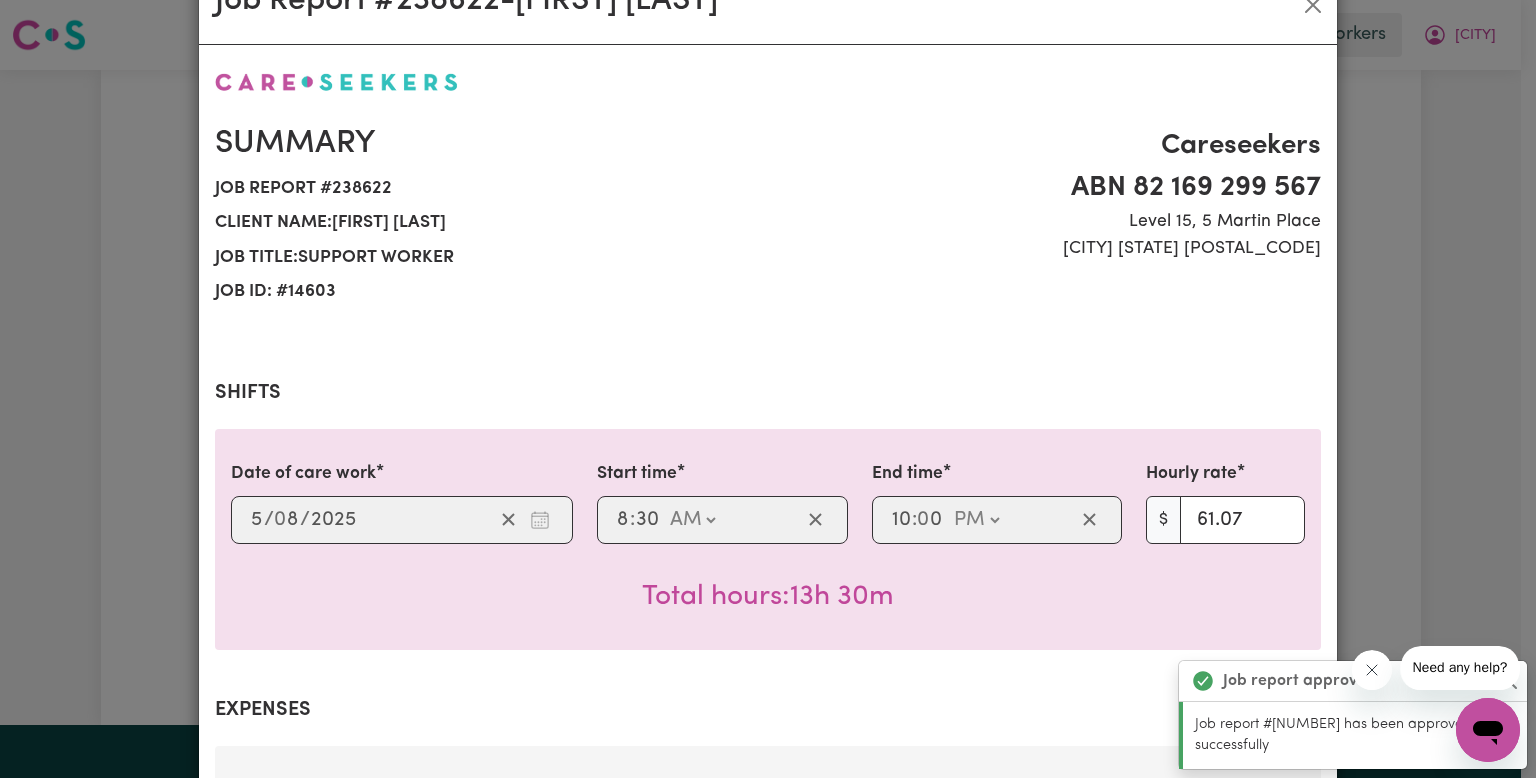 scroll, scrollTop: 0, scrollLeft: 0, axis: both 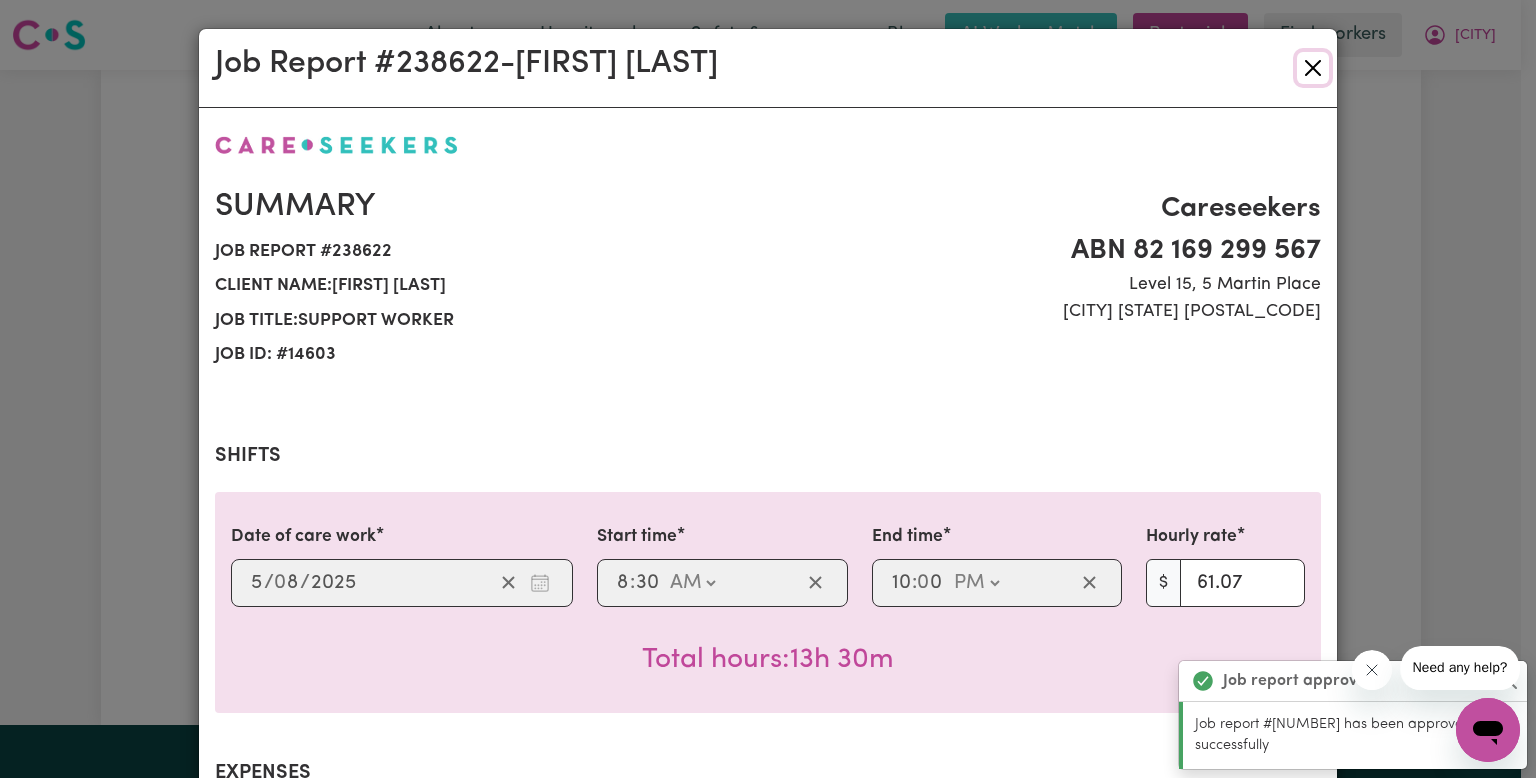 click at bounding box center [1313, 68] 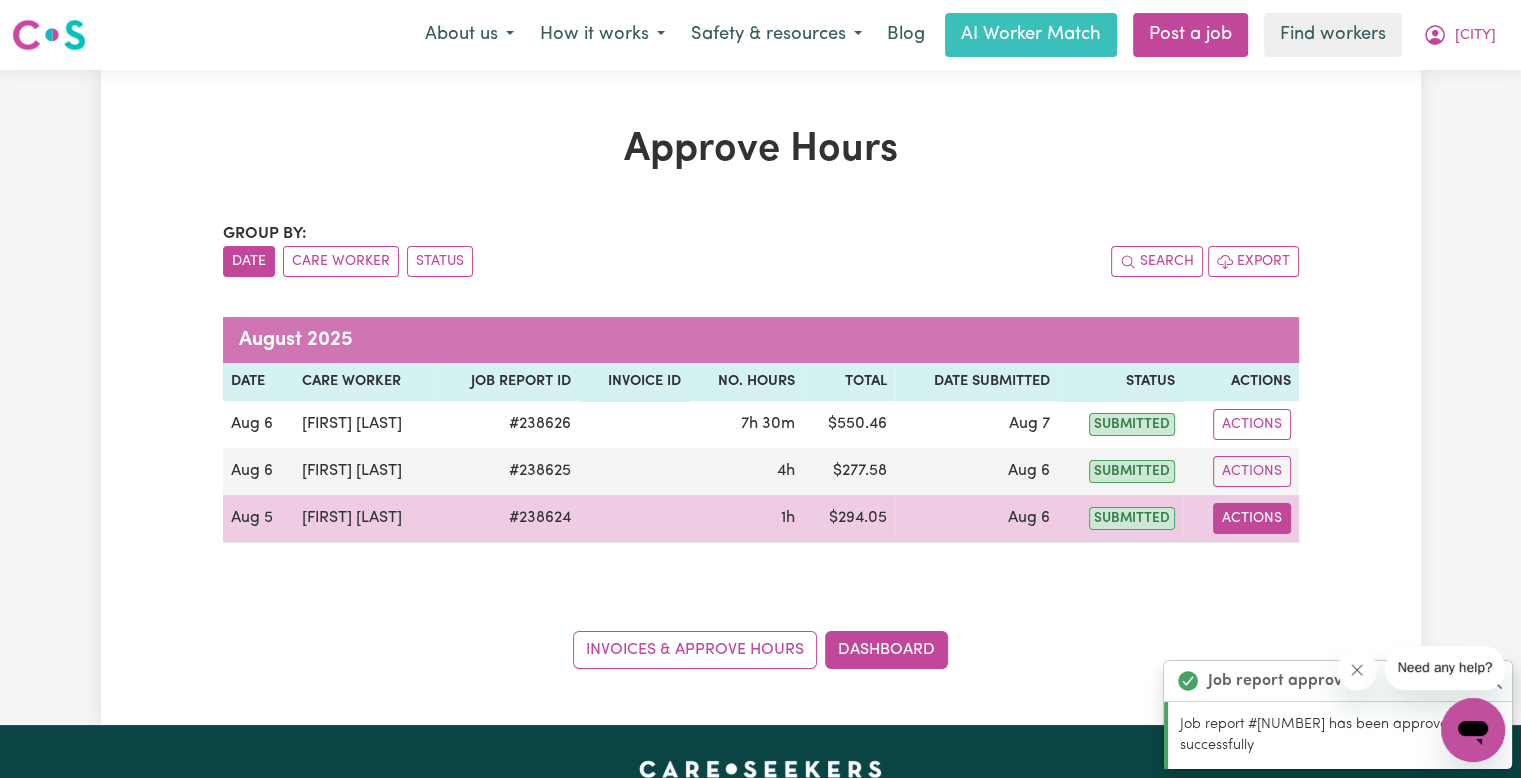 click on "Actions" at bounding box center [1252, 518] 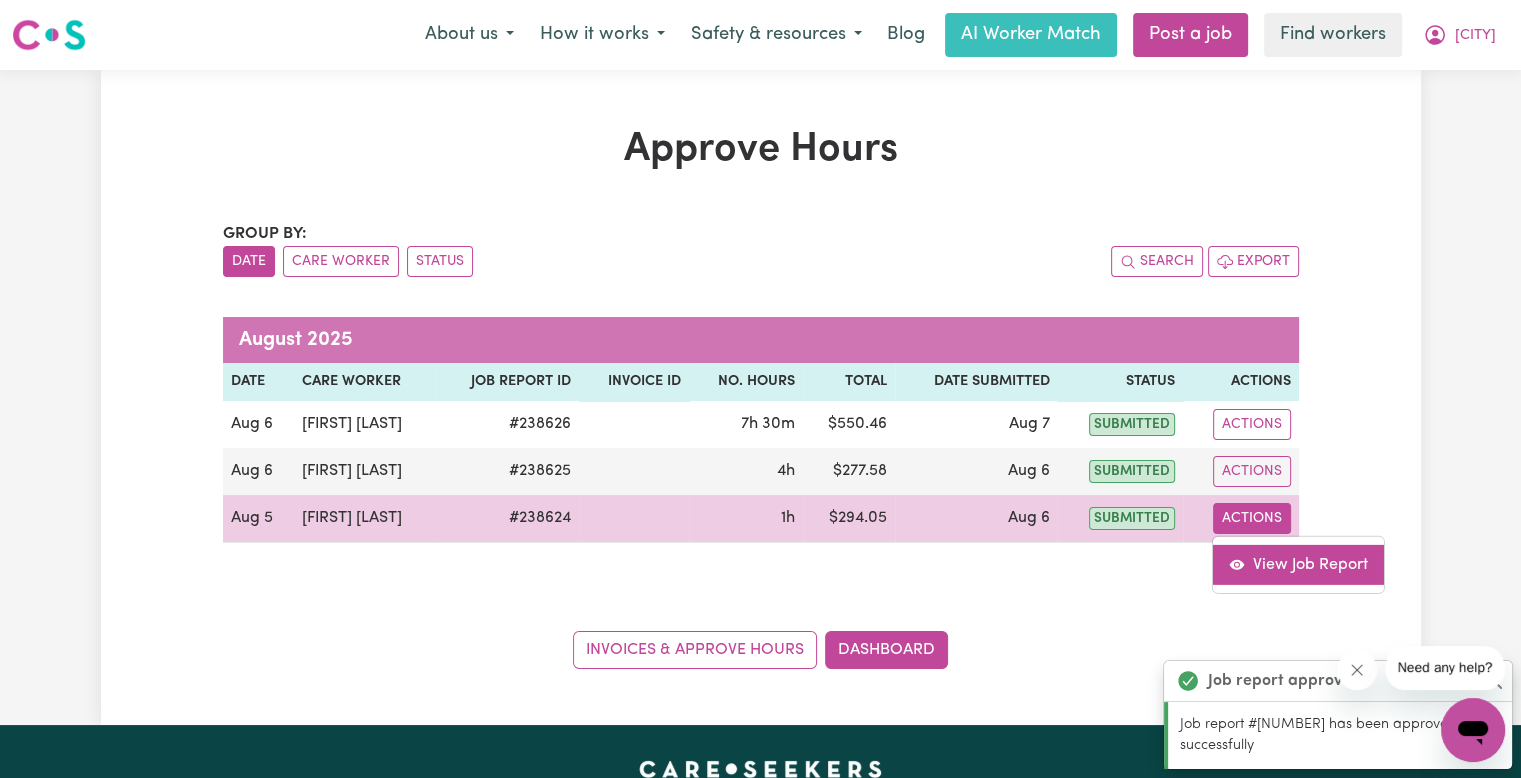 click 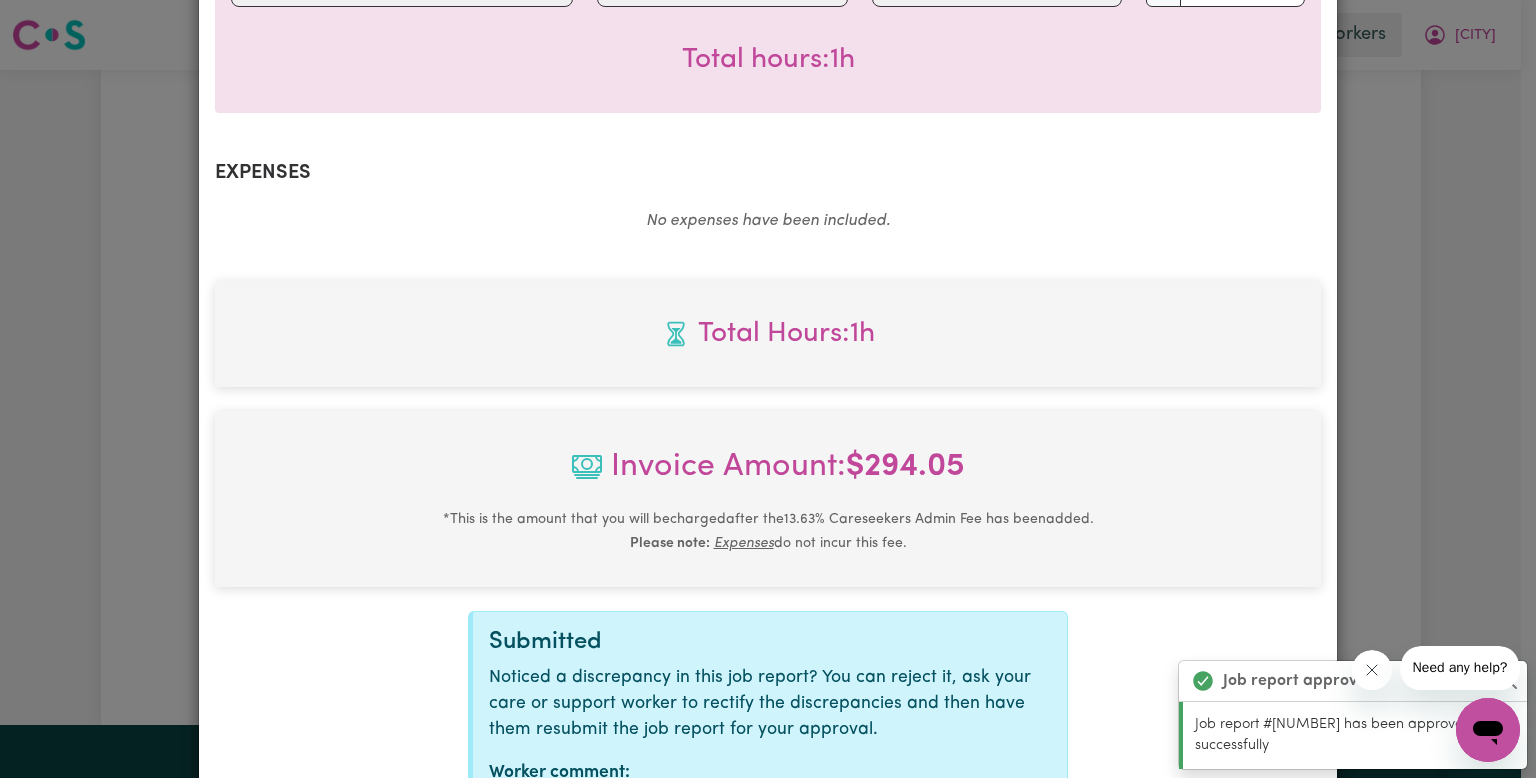 scroll, scrollTop: 764, scrollLeft: 0, axis: vertical 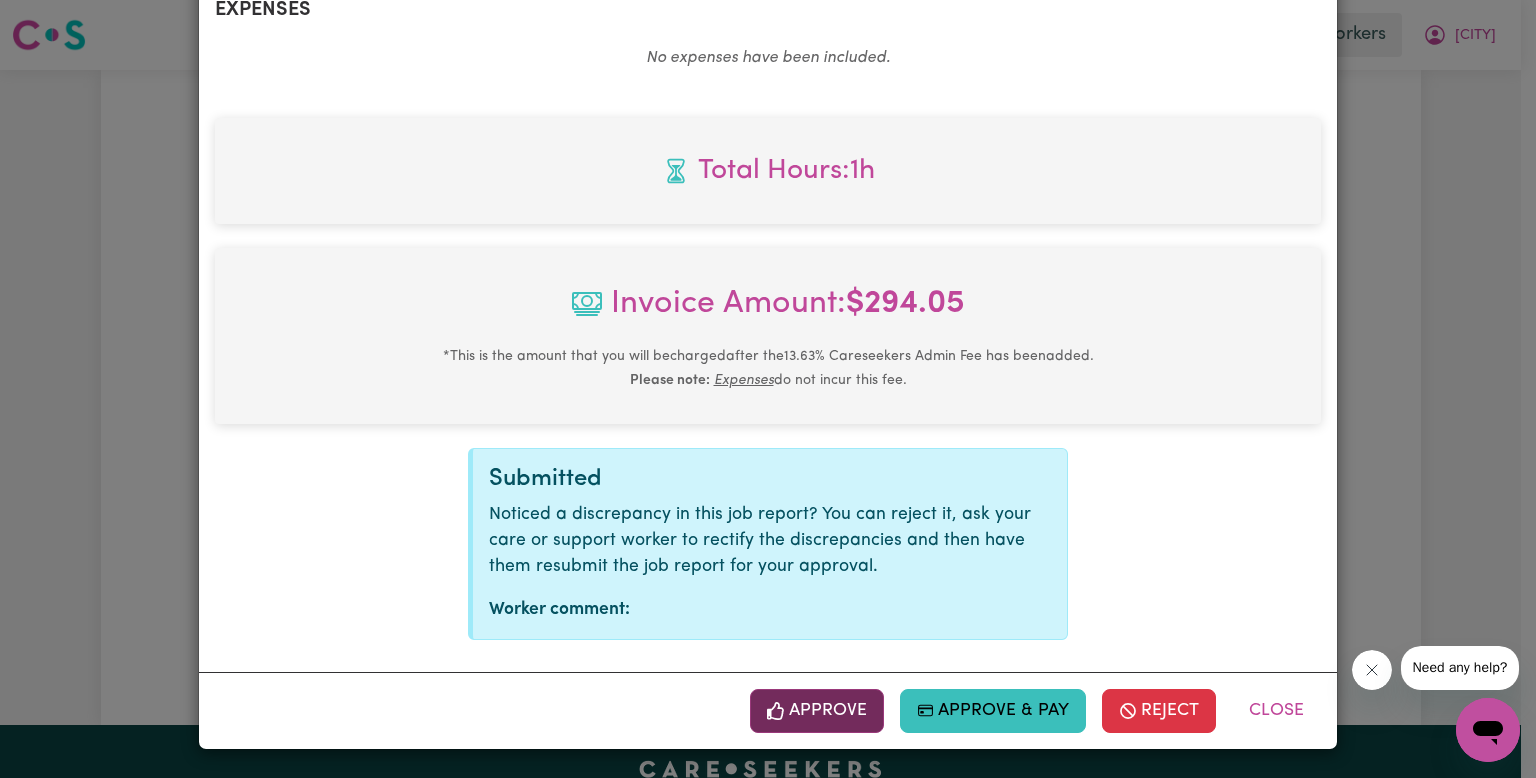 click on "Approve" at bounding box center [817, 711] 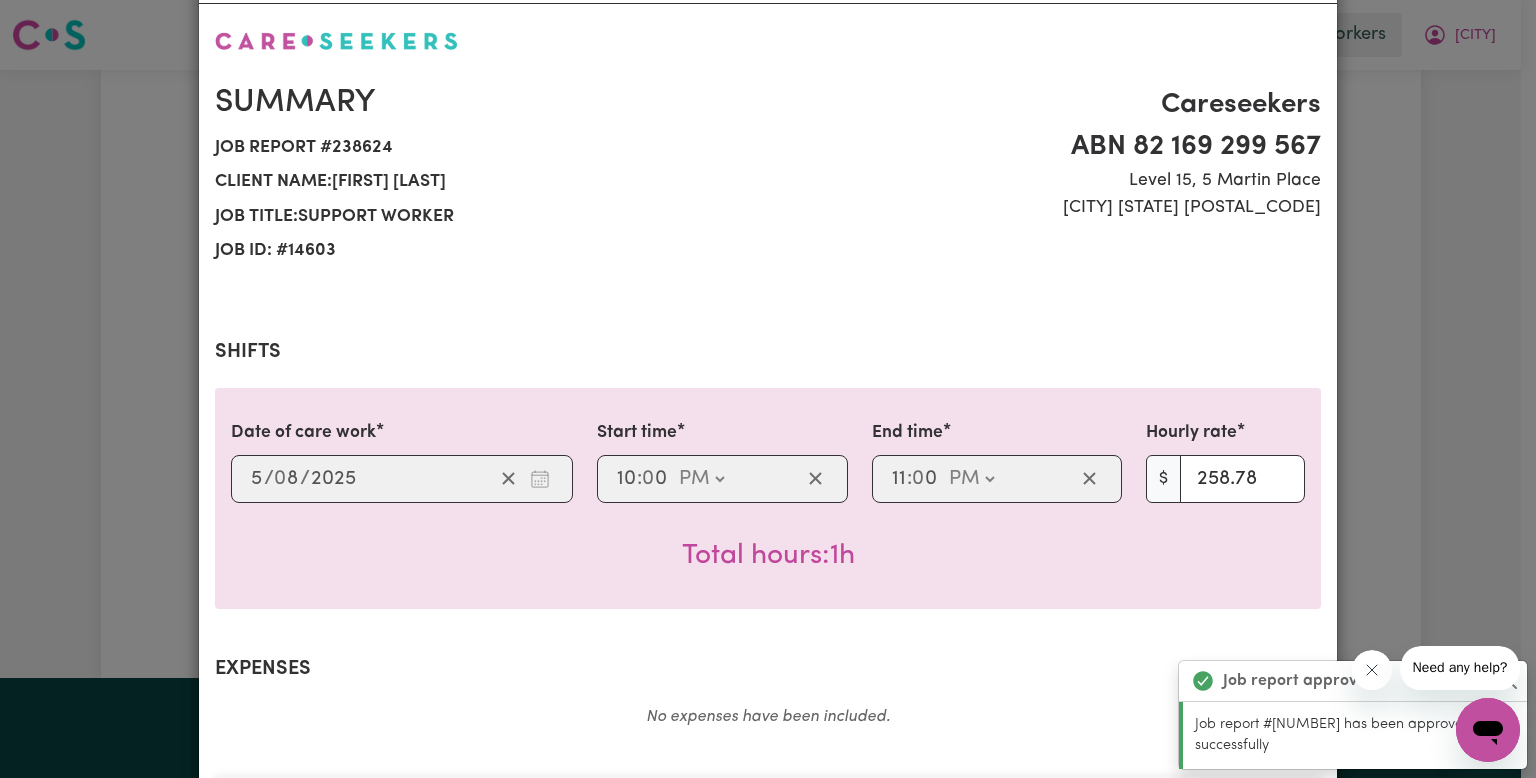 scroll, scrollTop: 0, scrollLeft: 0, axis: both 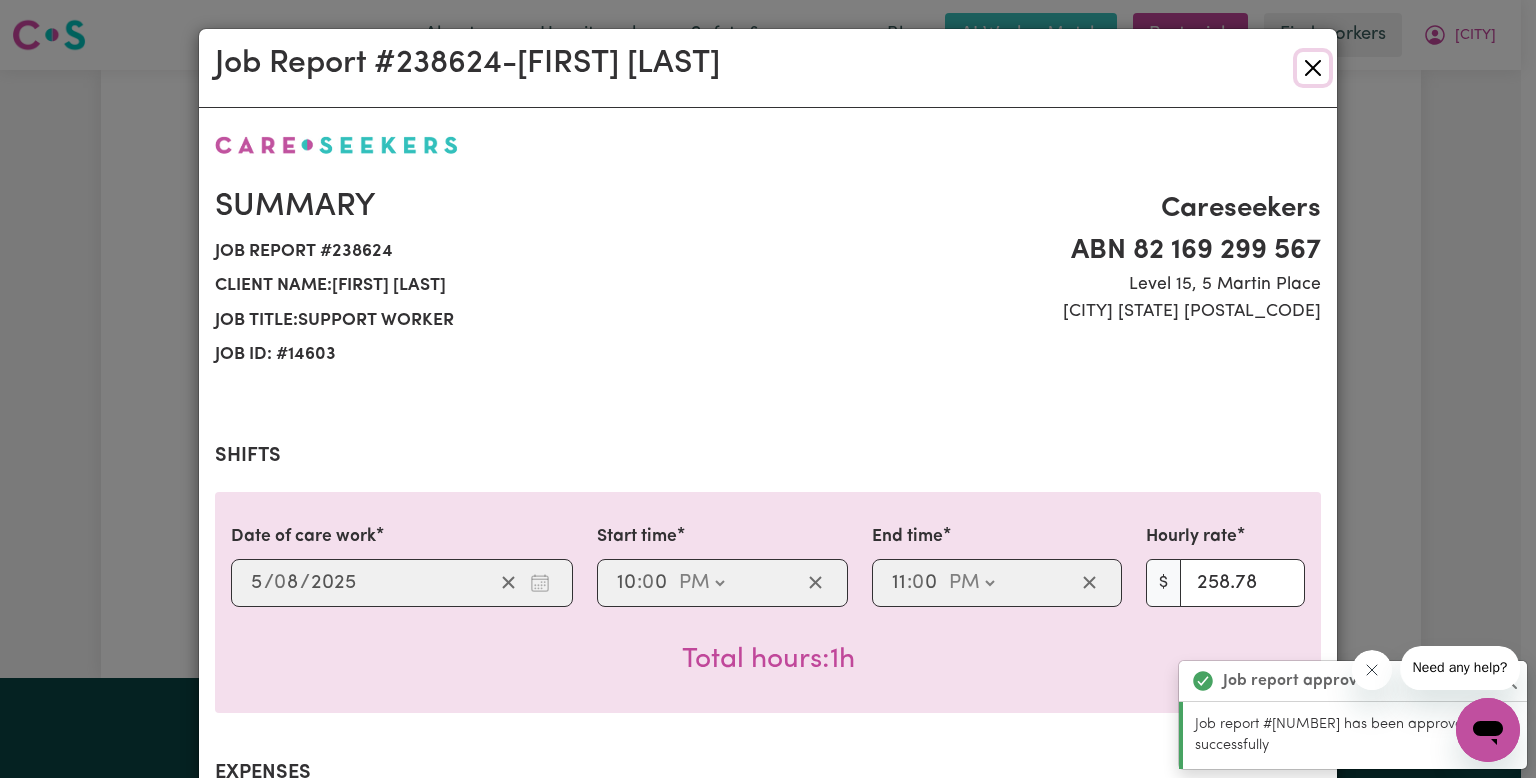 drag, startPoint x: 1308, startPoint y: 71, endPoint x: 1296, endPoint y: 73, distance: 12.165525 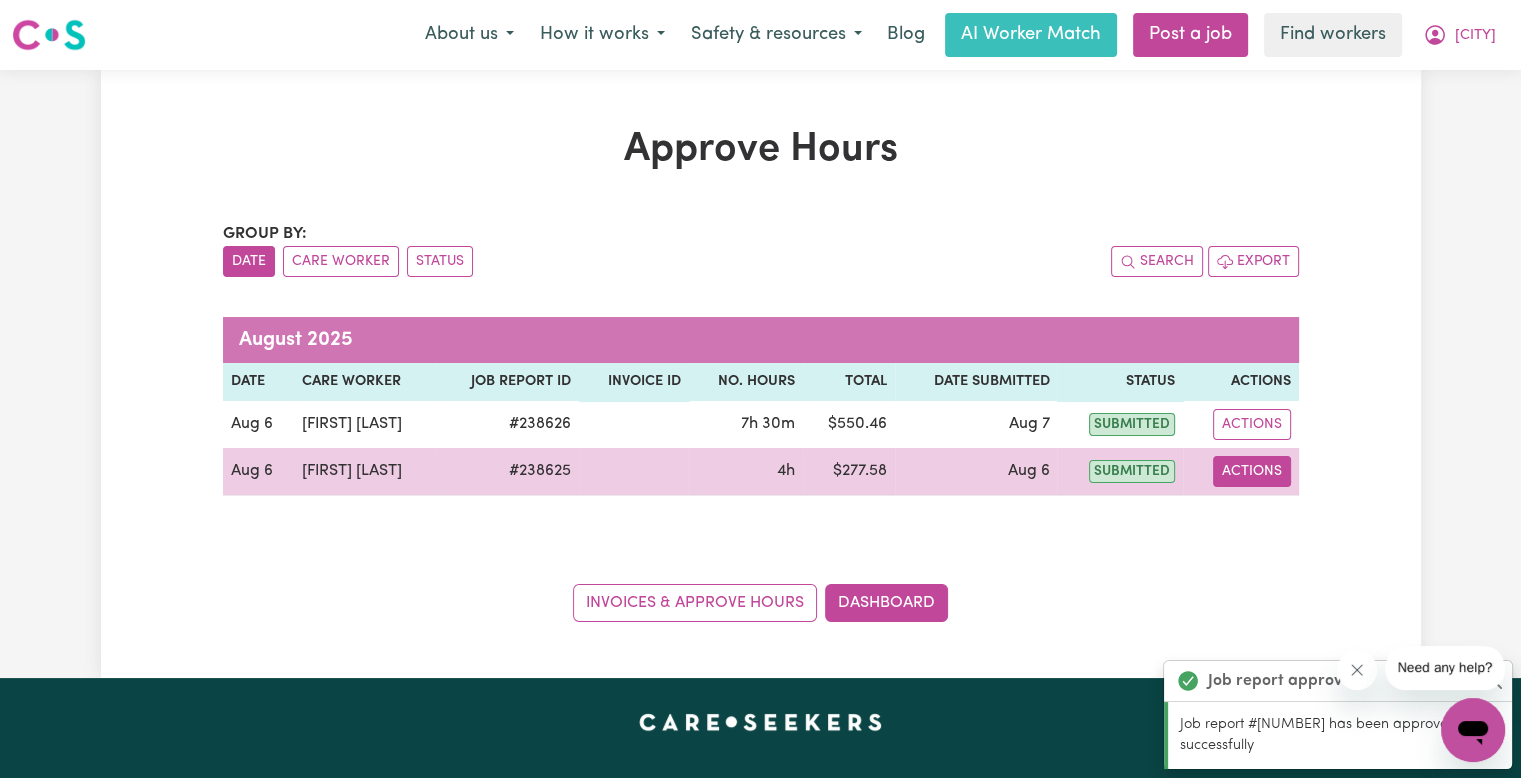 click on "Actions" at bounding box center (1252, 471) 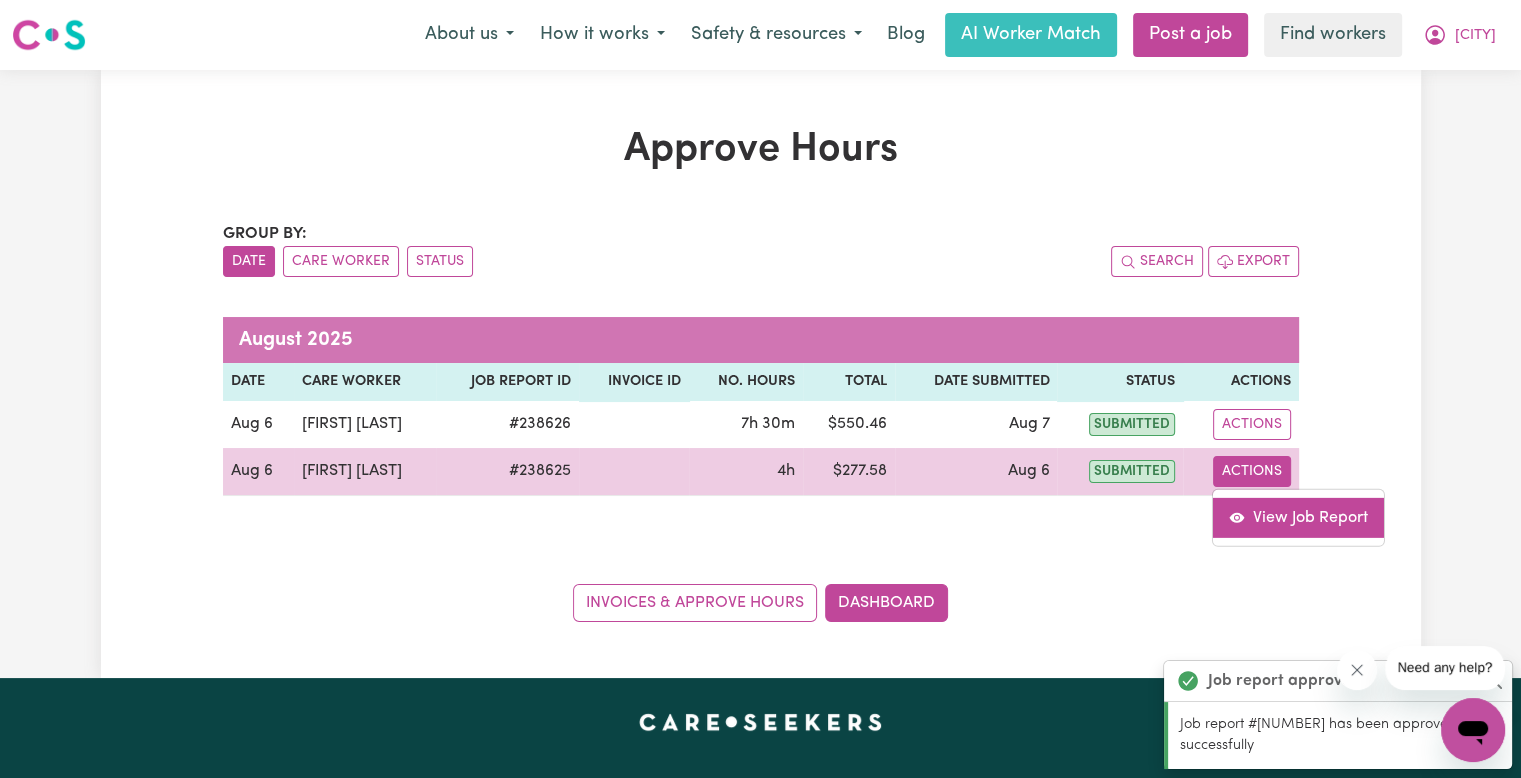 click on "View Job Report" at bounding box center [1298, 517] 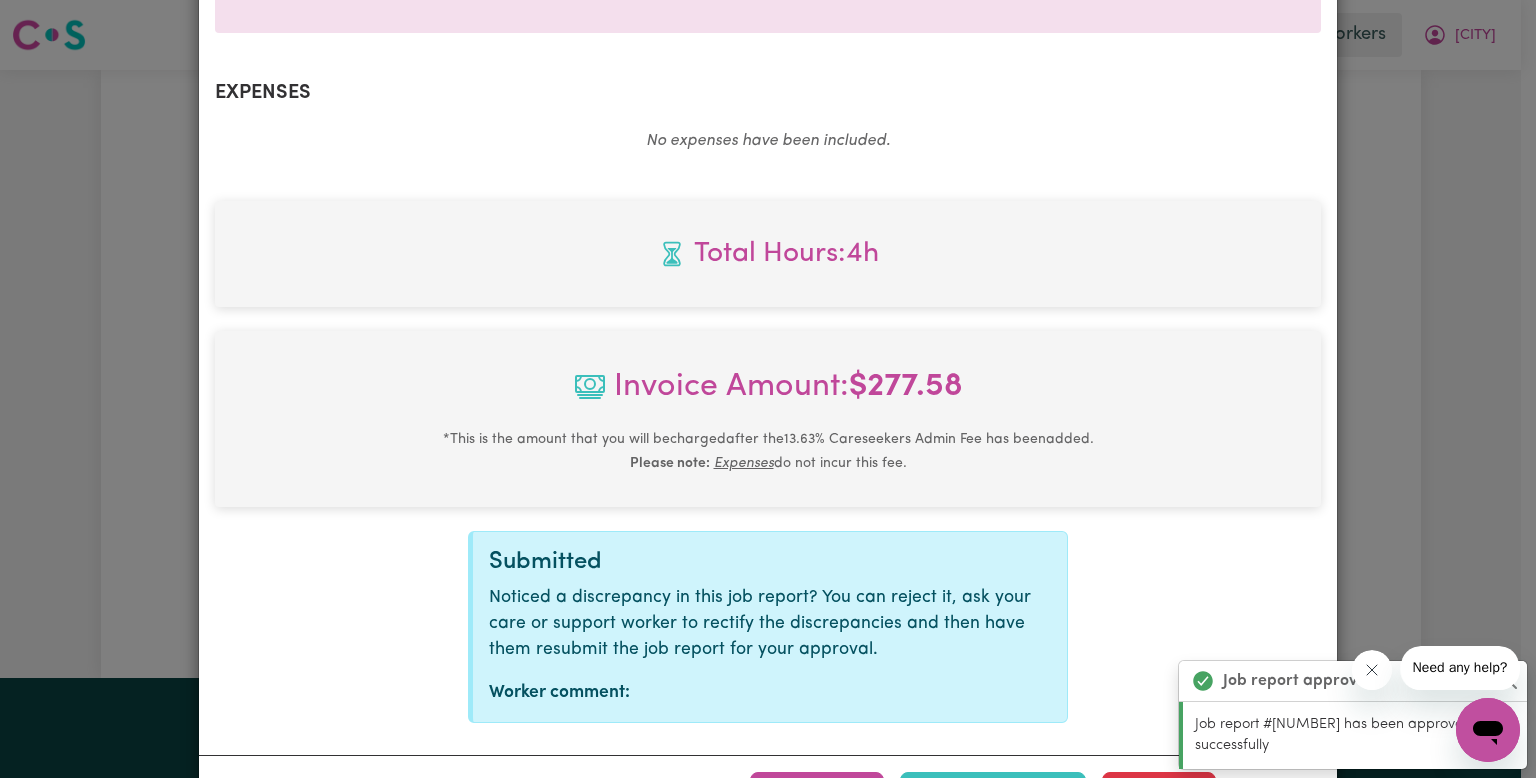 scroll, scrollTop: 764, scrollLeft: 0, axis: vertical 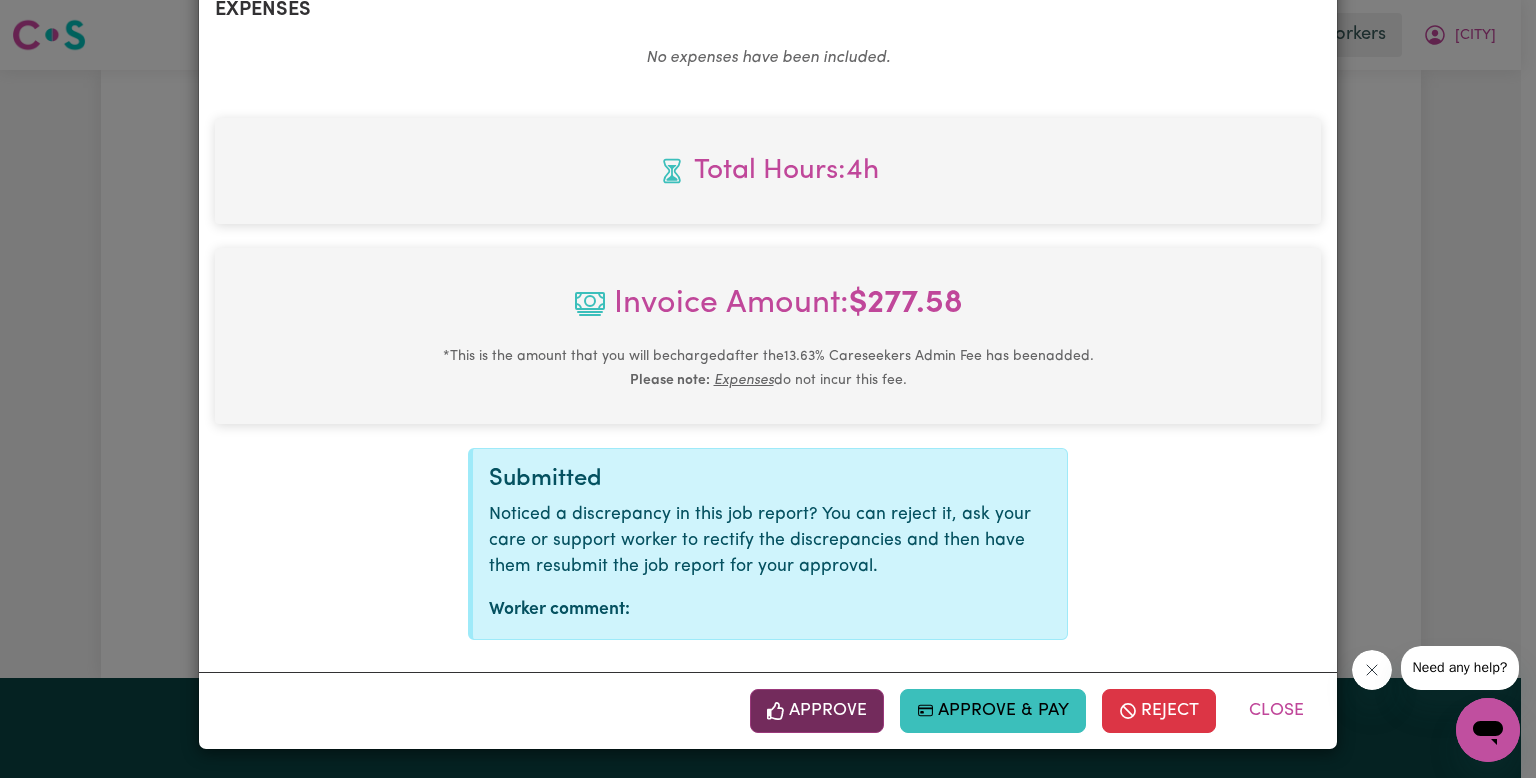 click on "Approve" at bounding box center (817, 711) 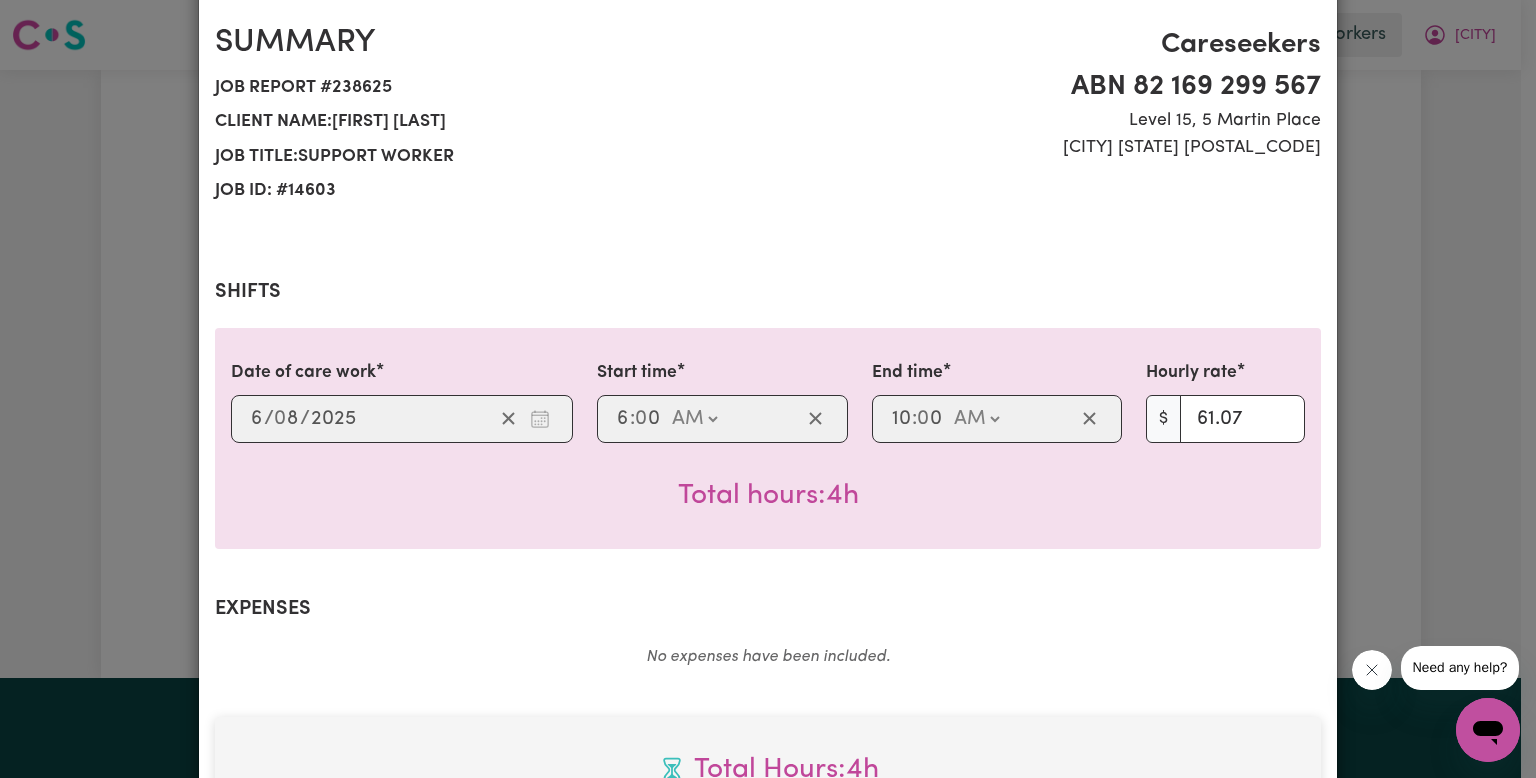 scroll, scrollTop: 0, scrollLeft: 0, axis: both 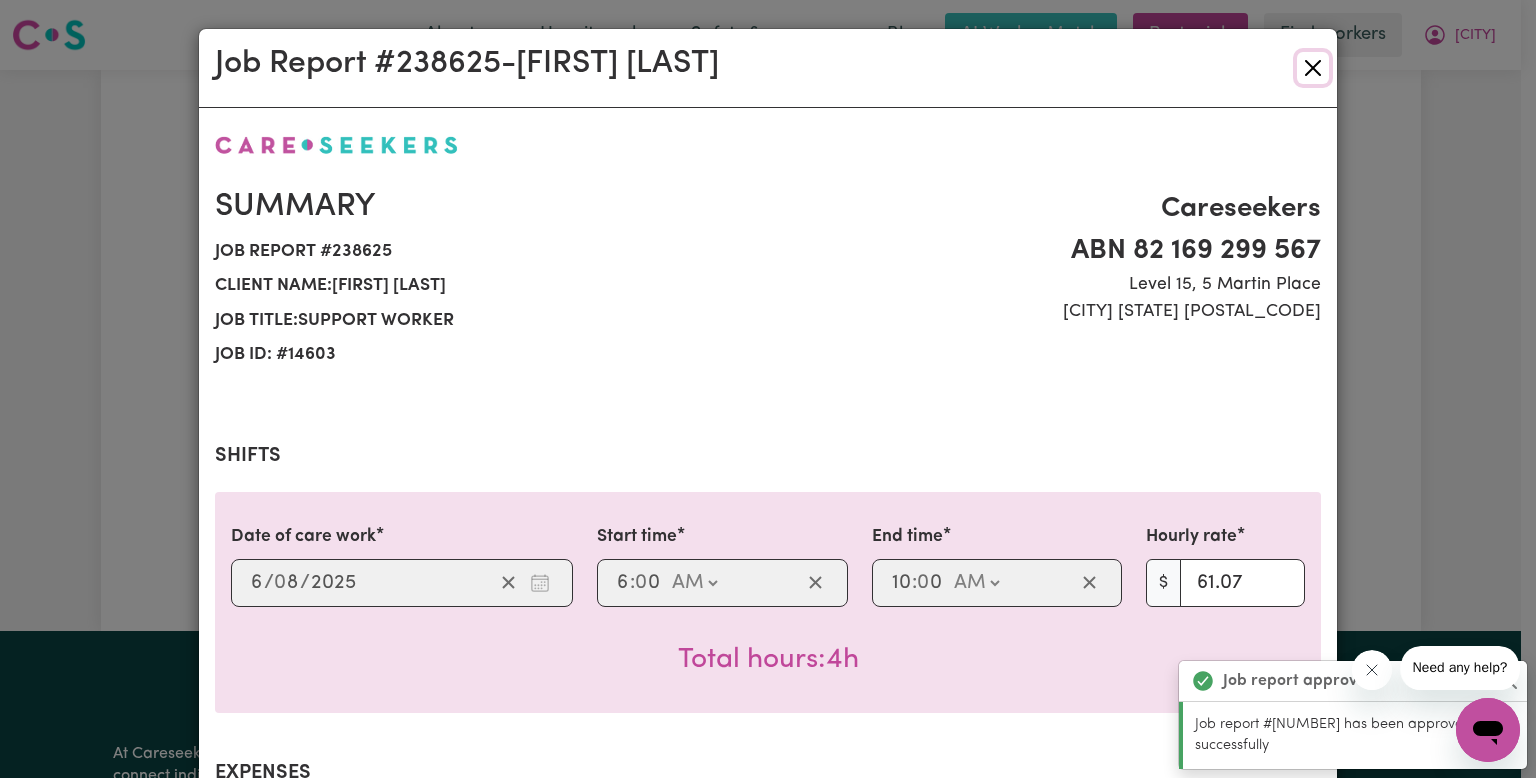 click at bounding box center (1313, 68) 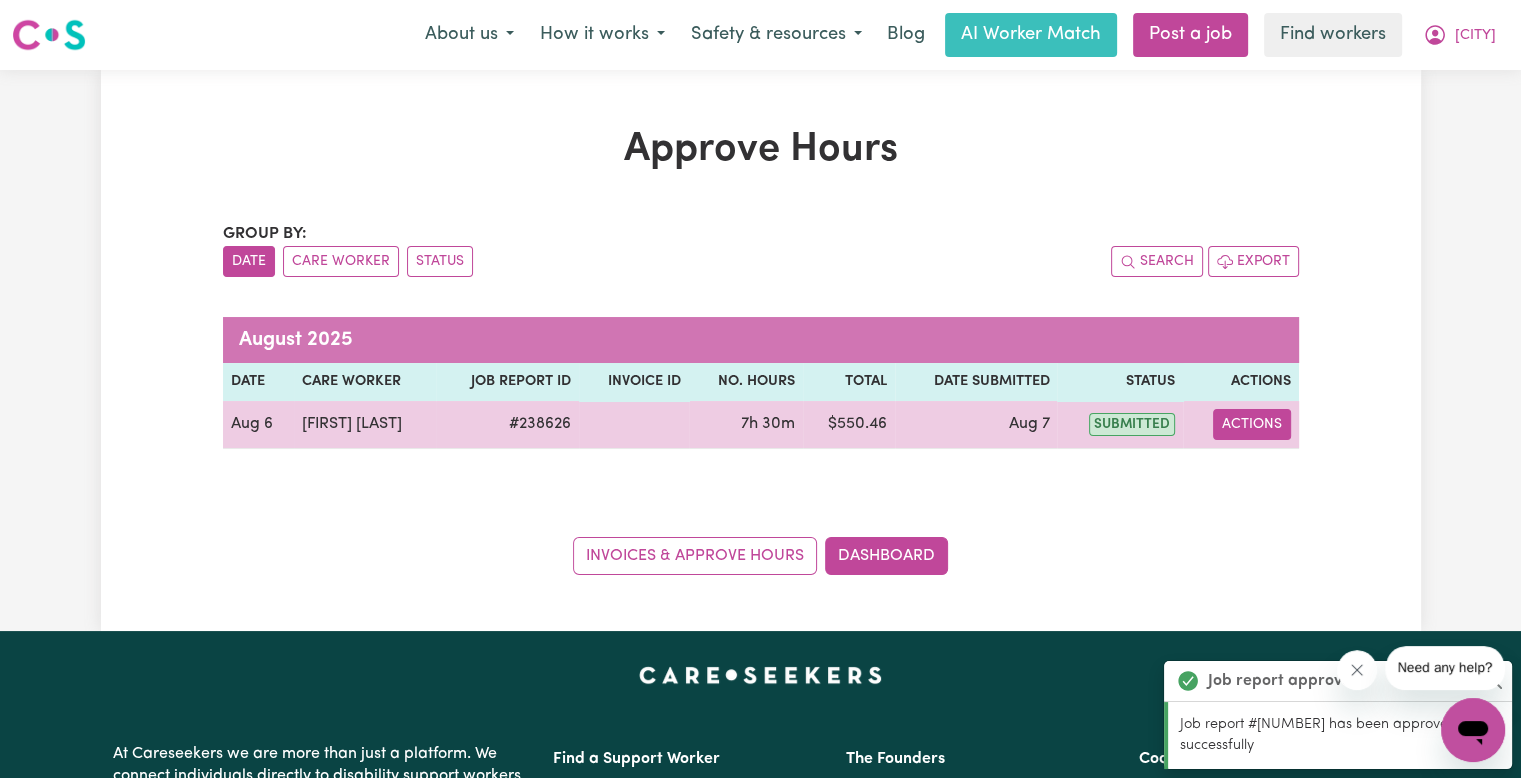 click on "Actions" at bounding box center (1252, 424) 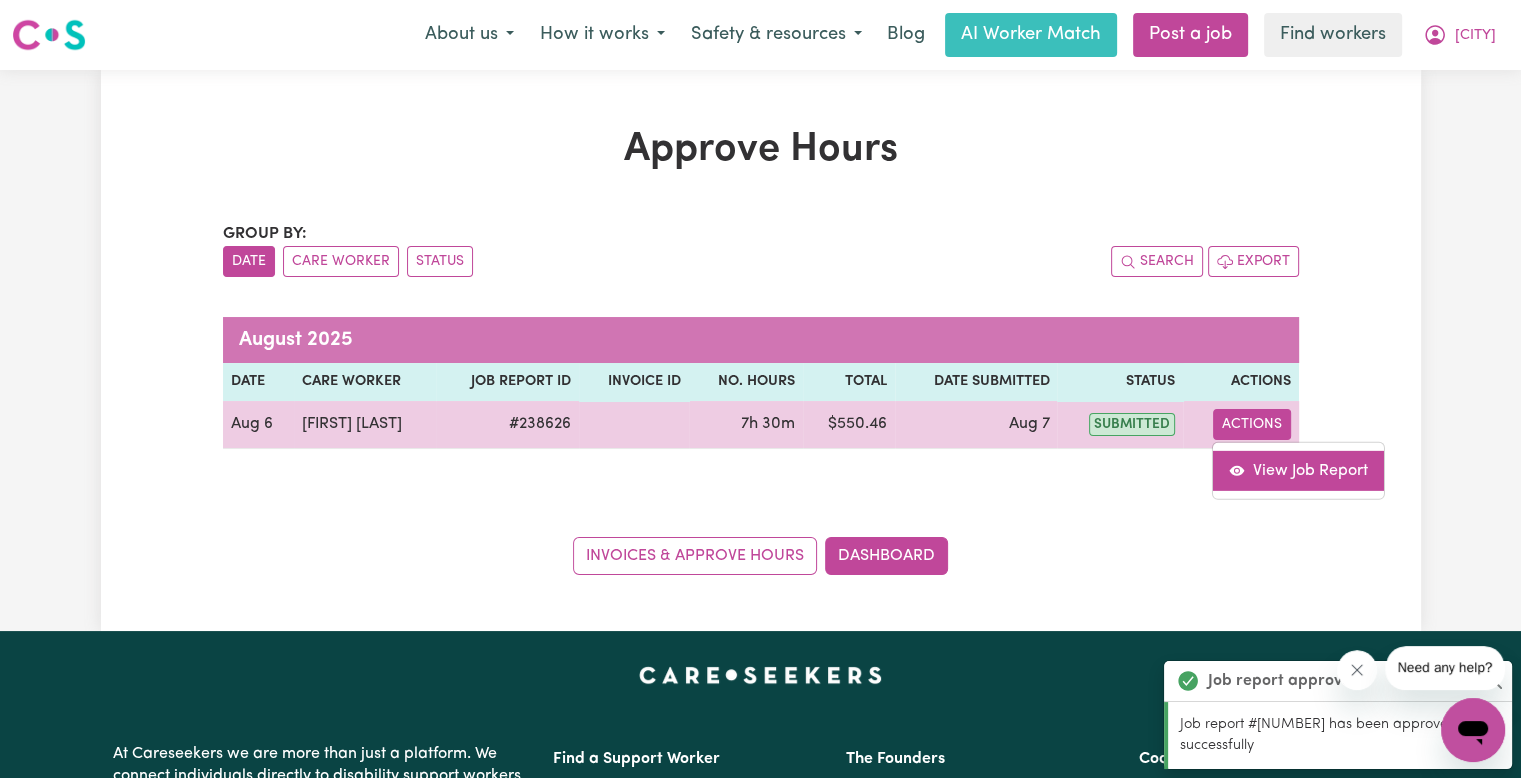 click on "View Job Report" at bounding box center (1298, 470) 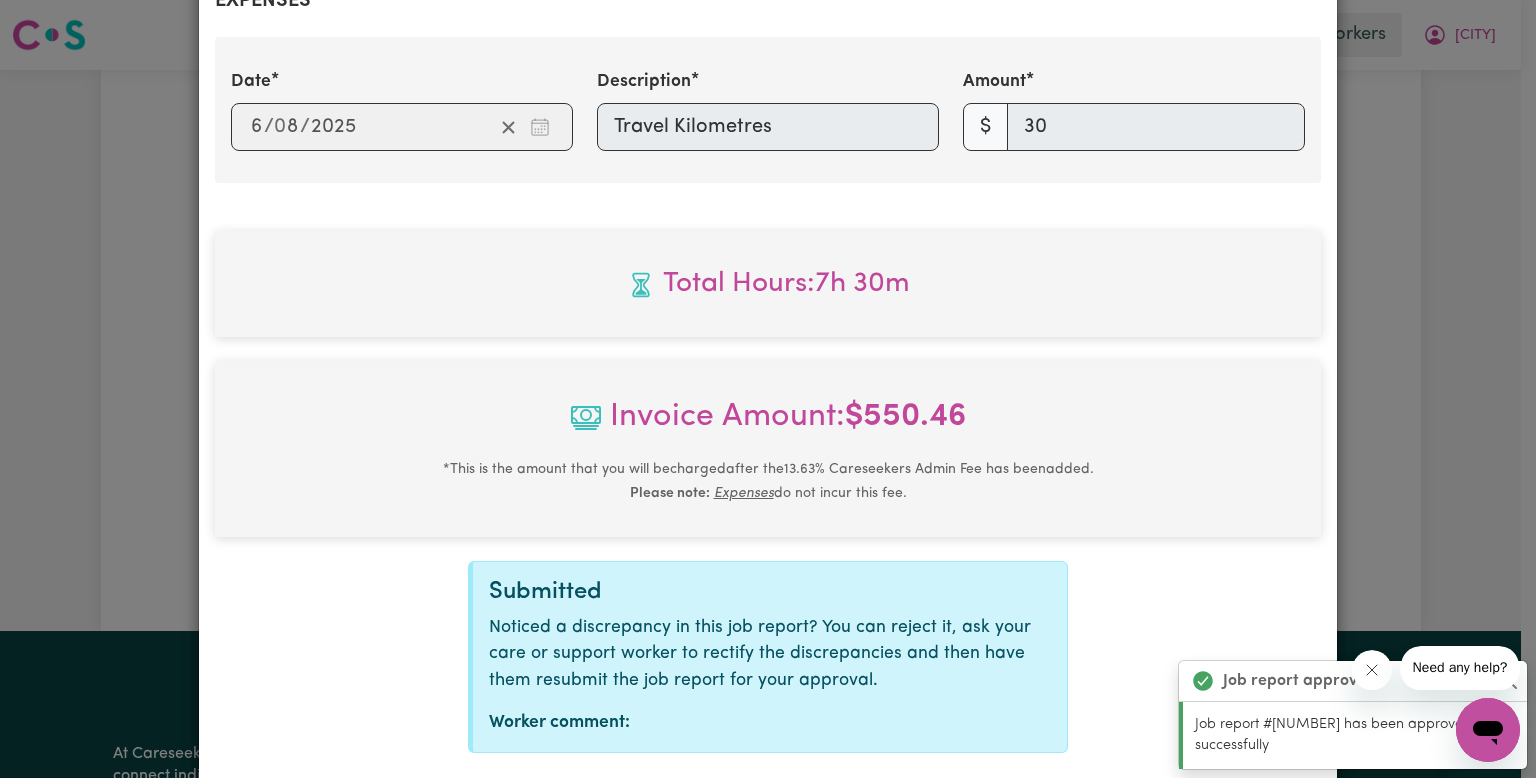 scroll, scrollTop: 886, scrollLeft: 0, axis: vertical 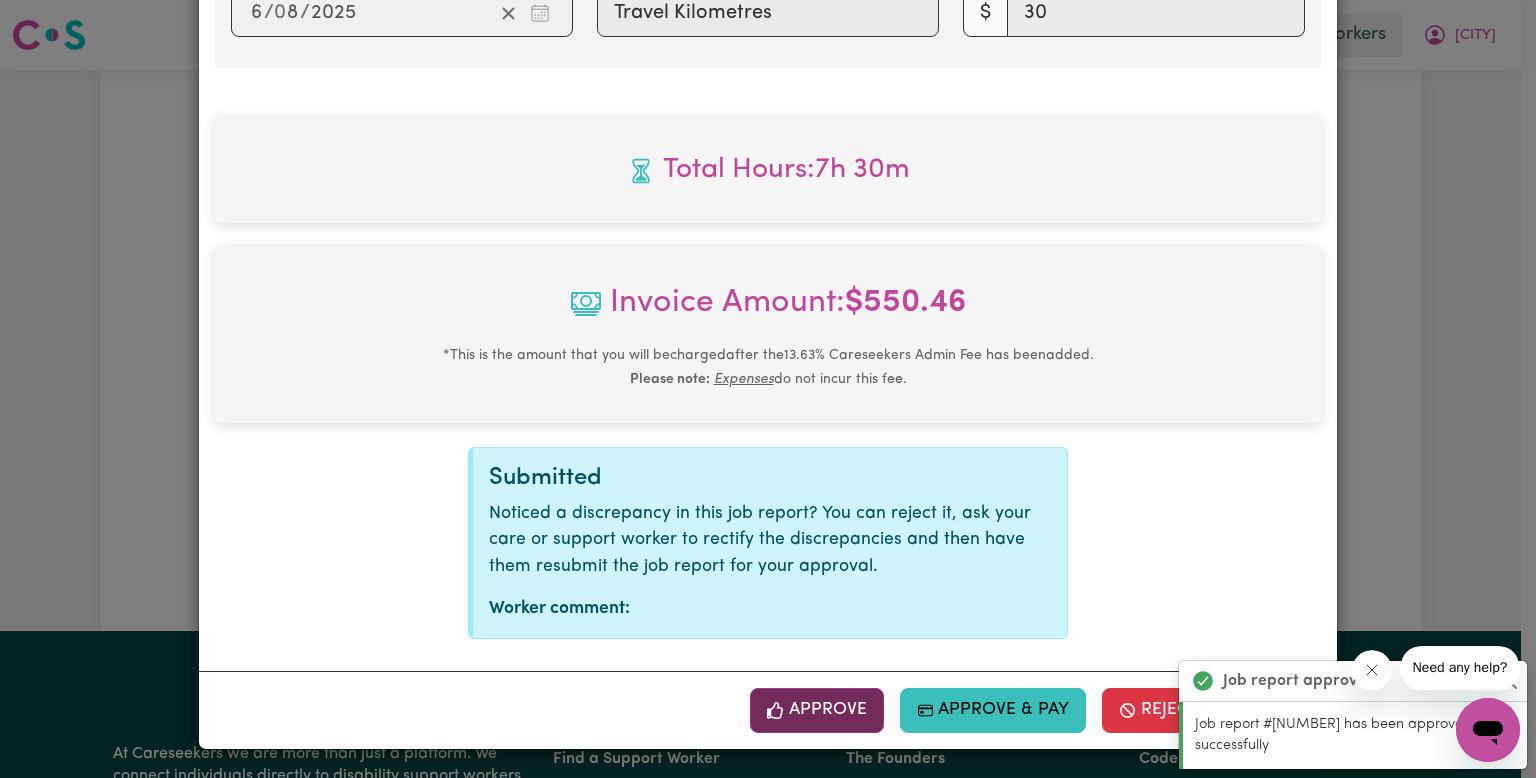 click on "Approve" at bounding box center (817, 710) 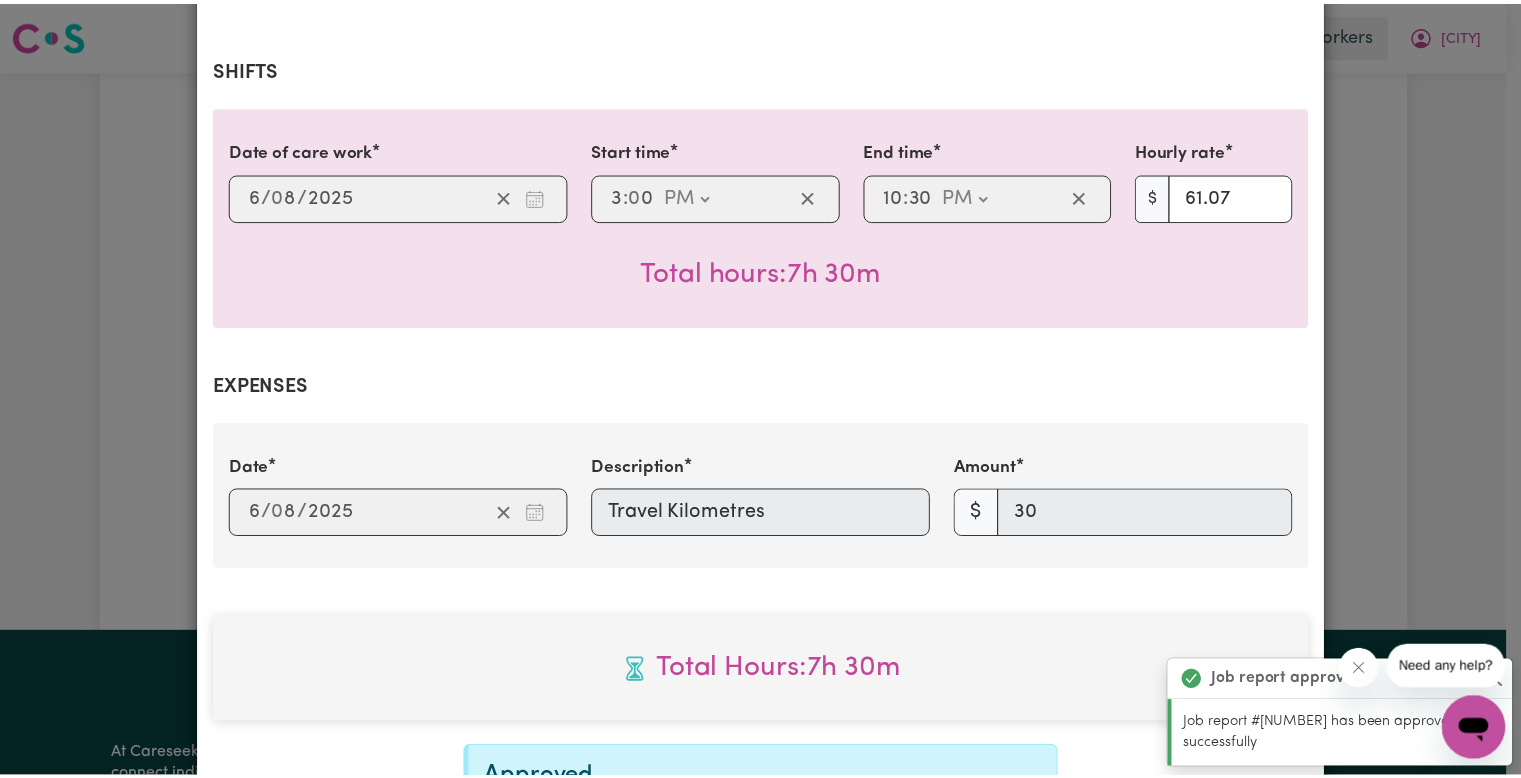 scroll, scrollTop: 0, scrollLeft: 0, axis: both 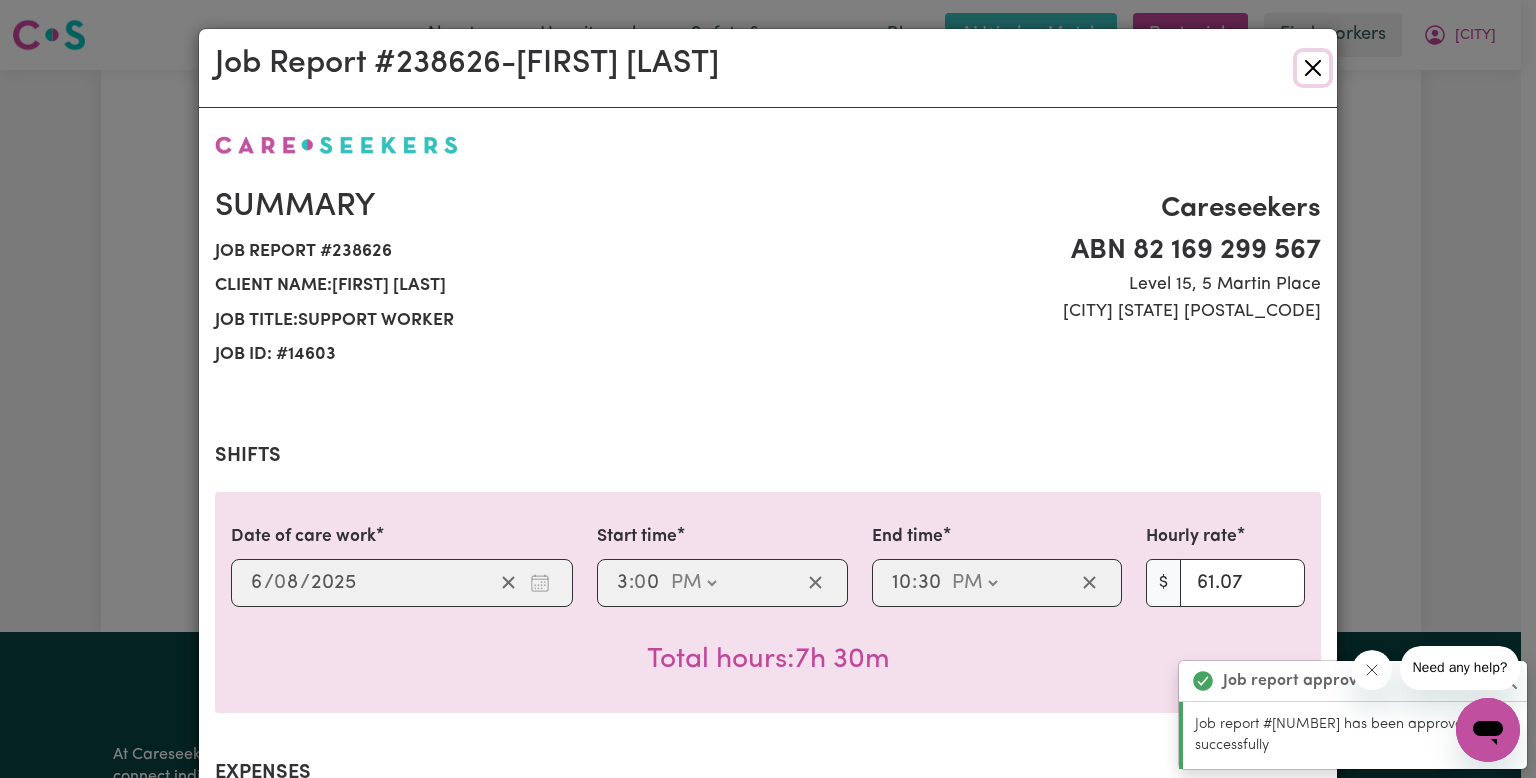 click at bounding box center [1313, 68] 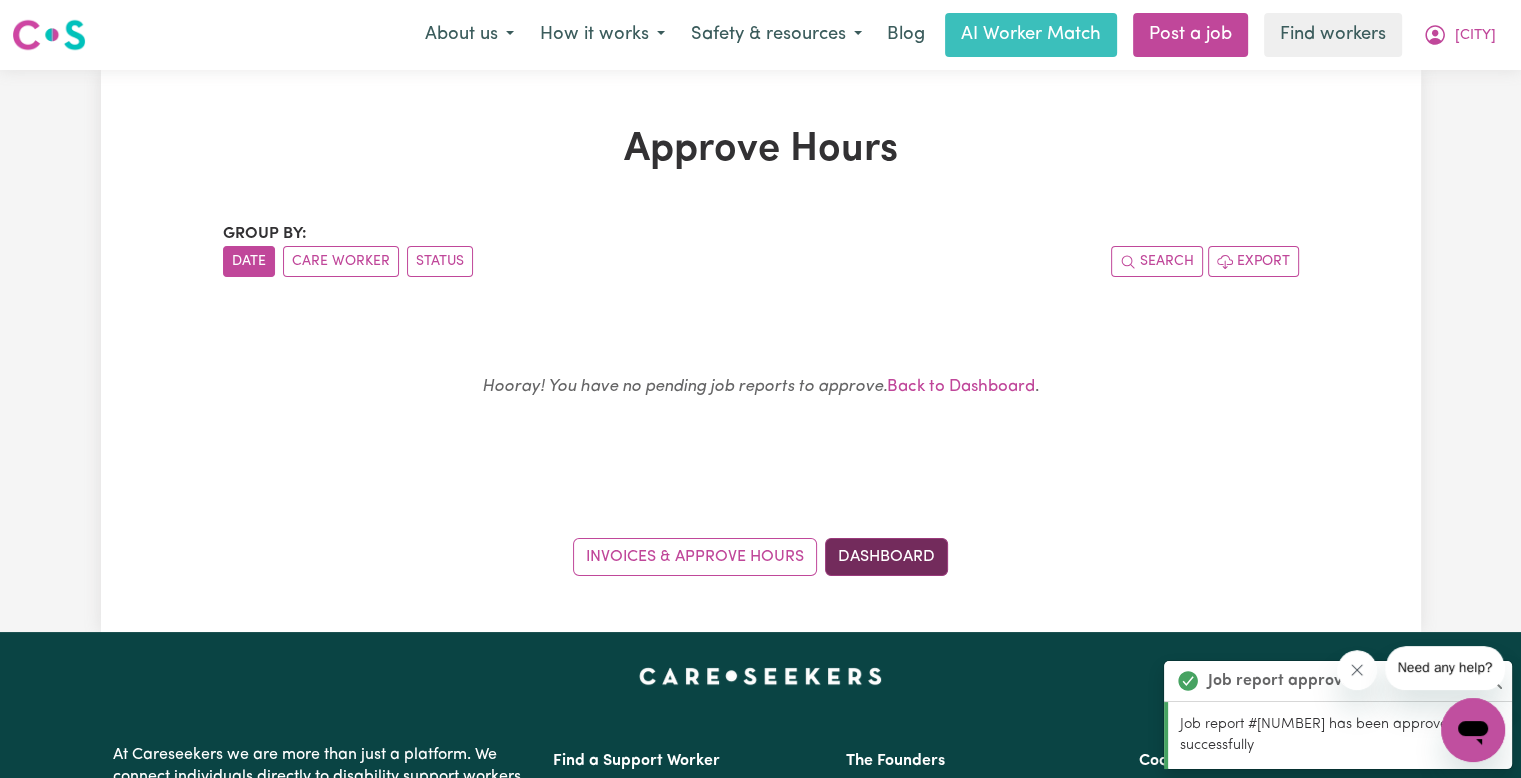 click on "Dashboard" at bounding box center (886, 557) 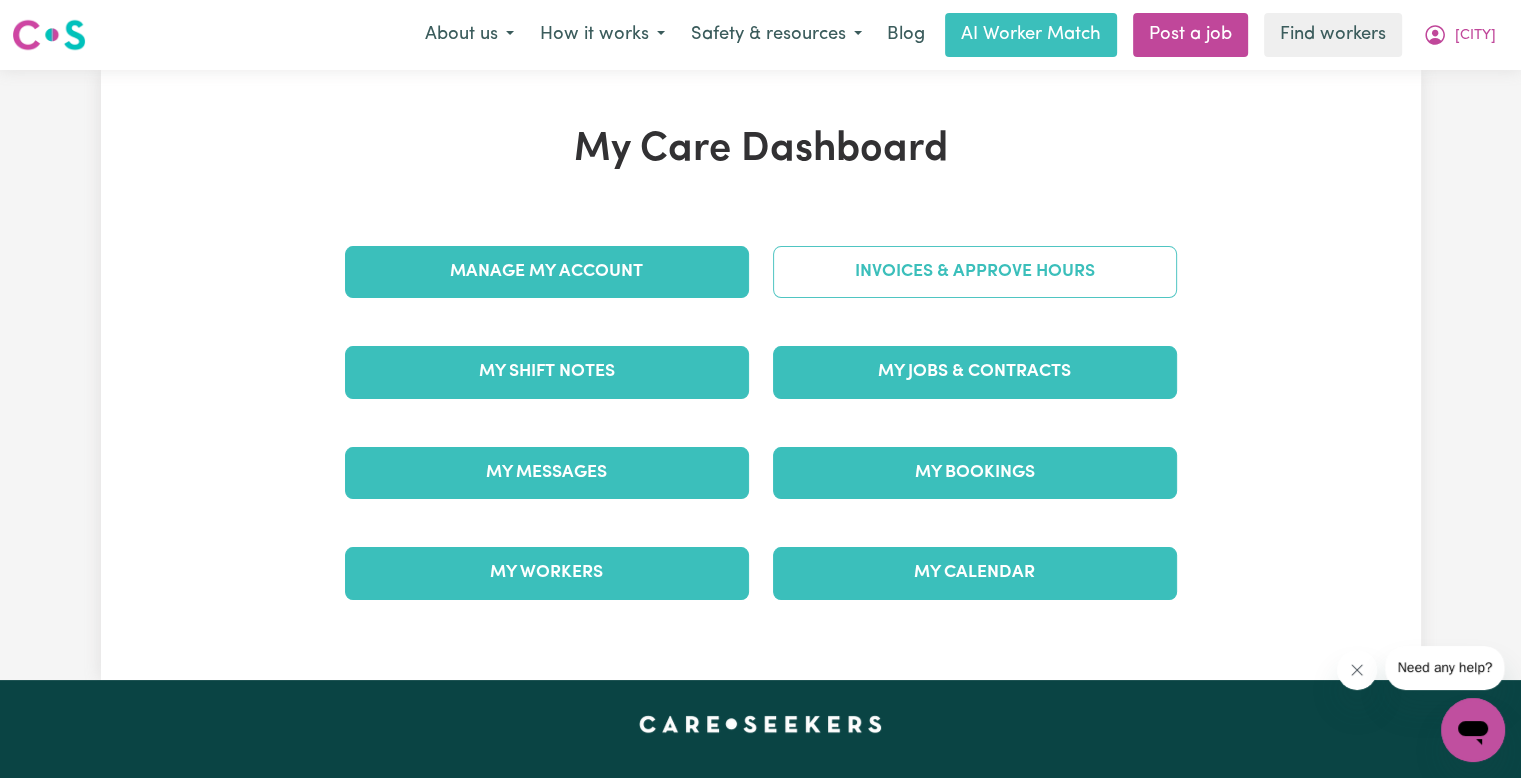 click on "Invoices & Approve Hours" at bounding box center (975, 272) 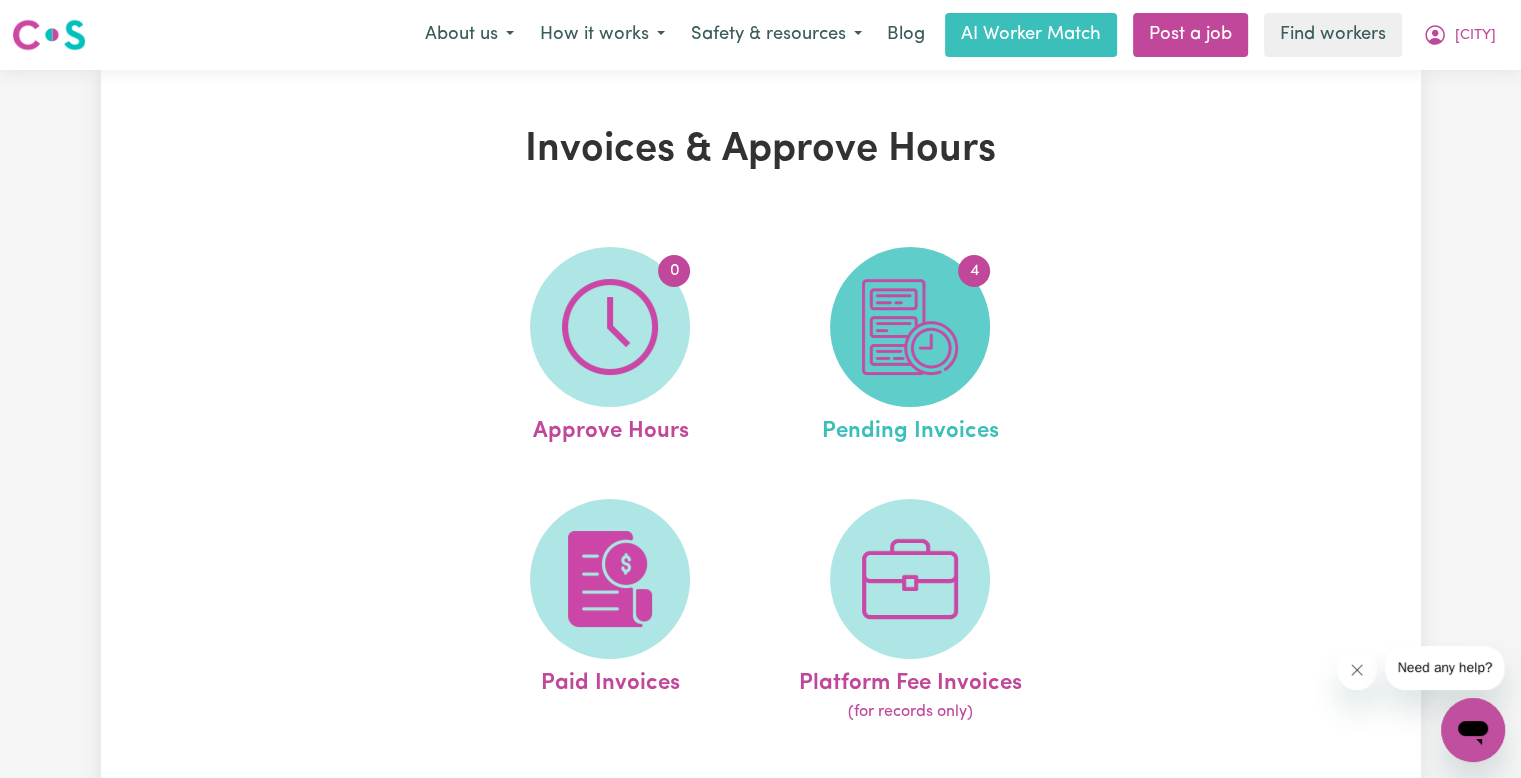 click at bounding box center (910, 327) 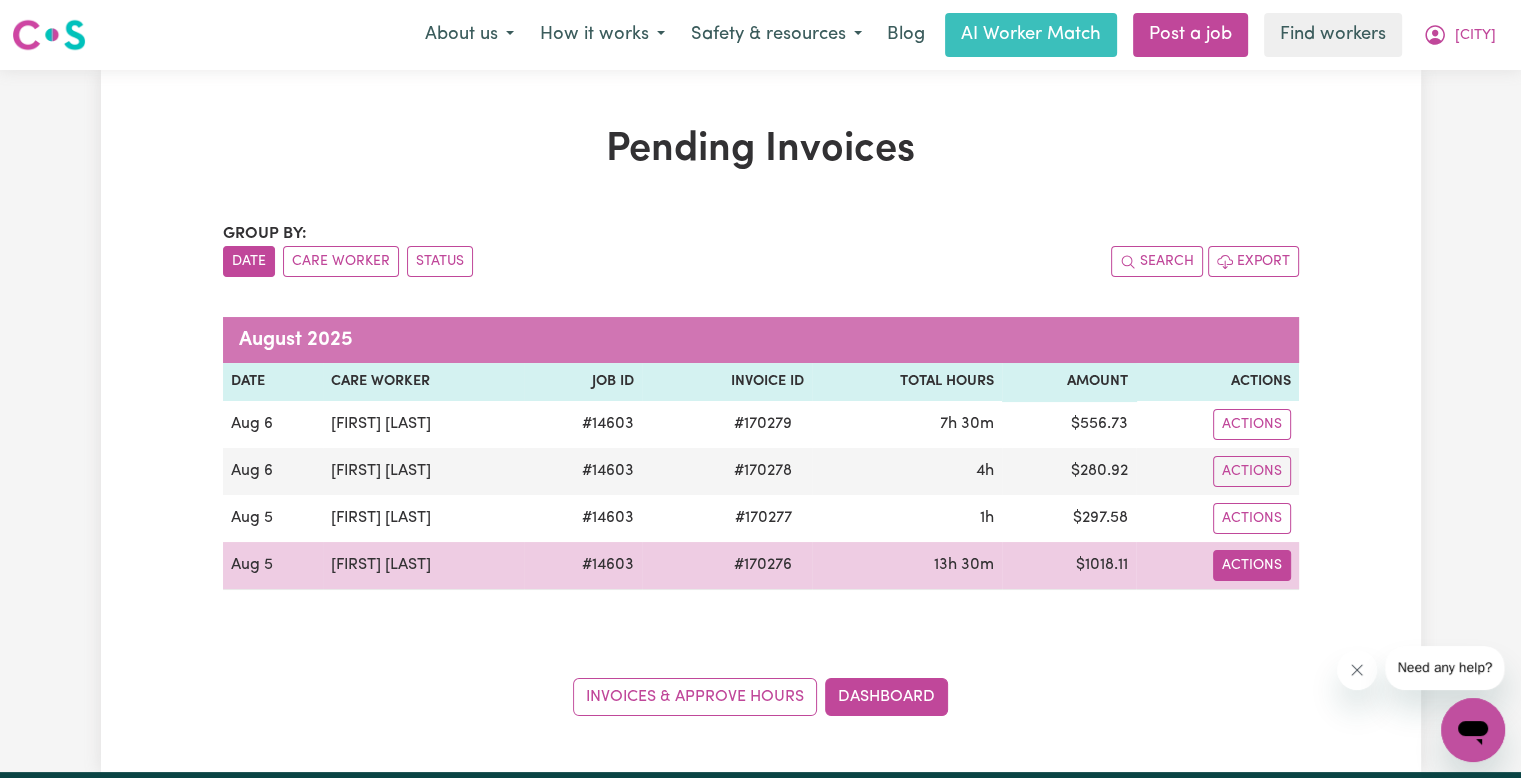 click on "Actions" at bounding box center (1252, 424) 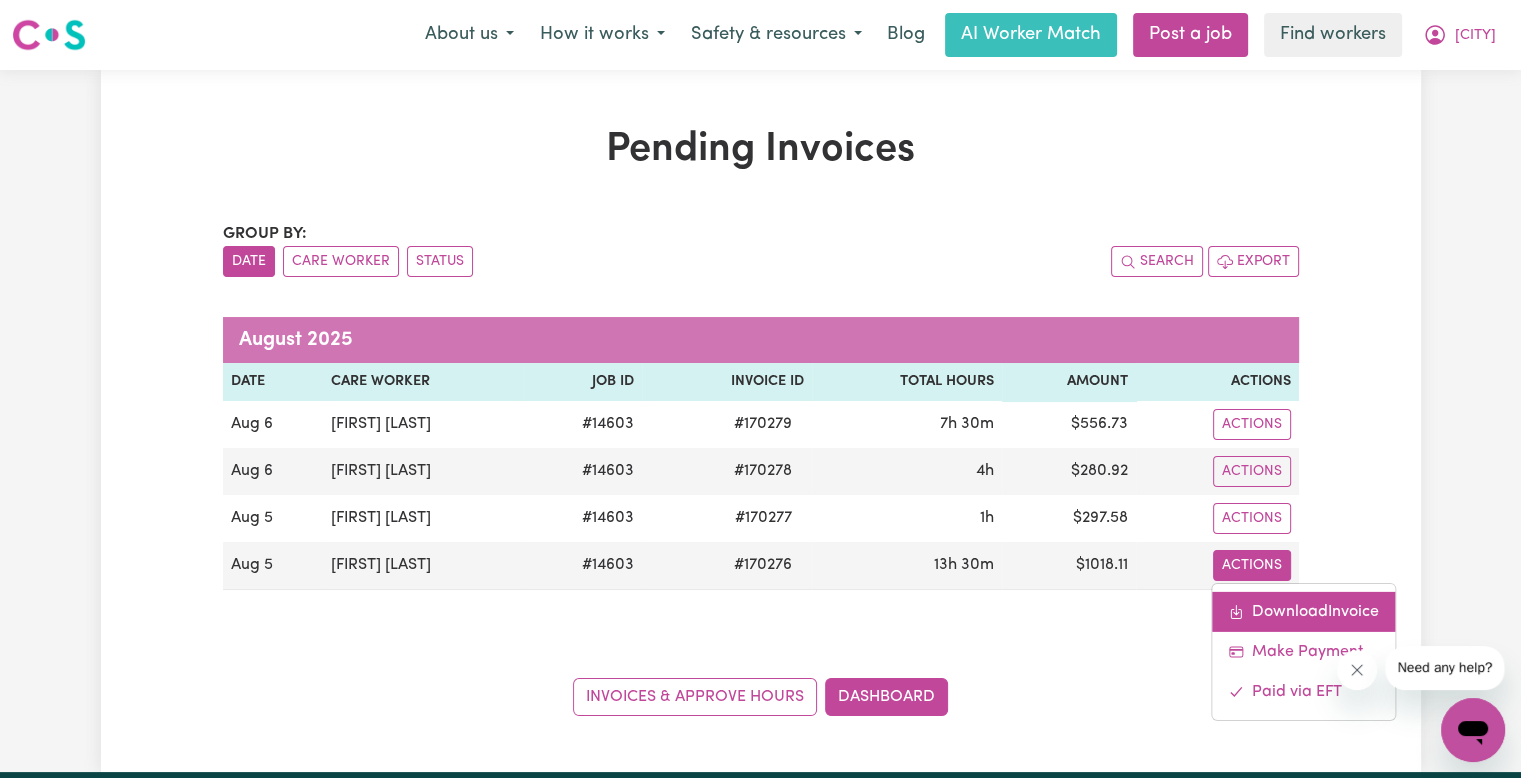 click on "Download  Invoice" at bounding box center (1303, 611) 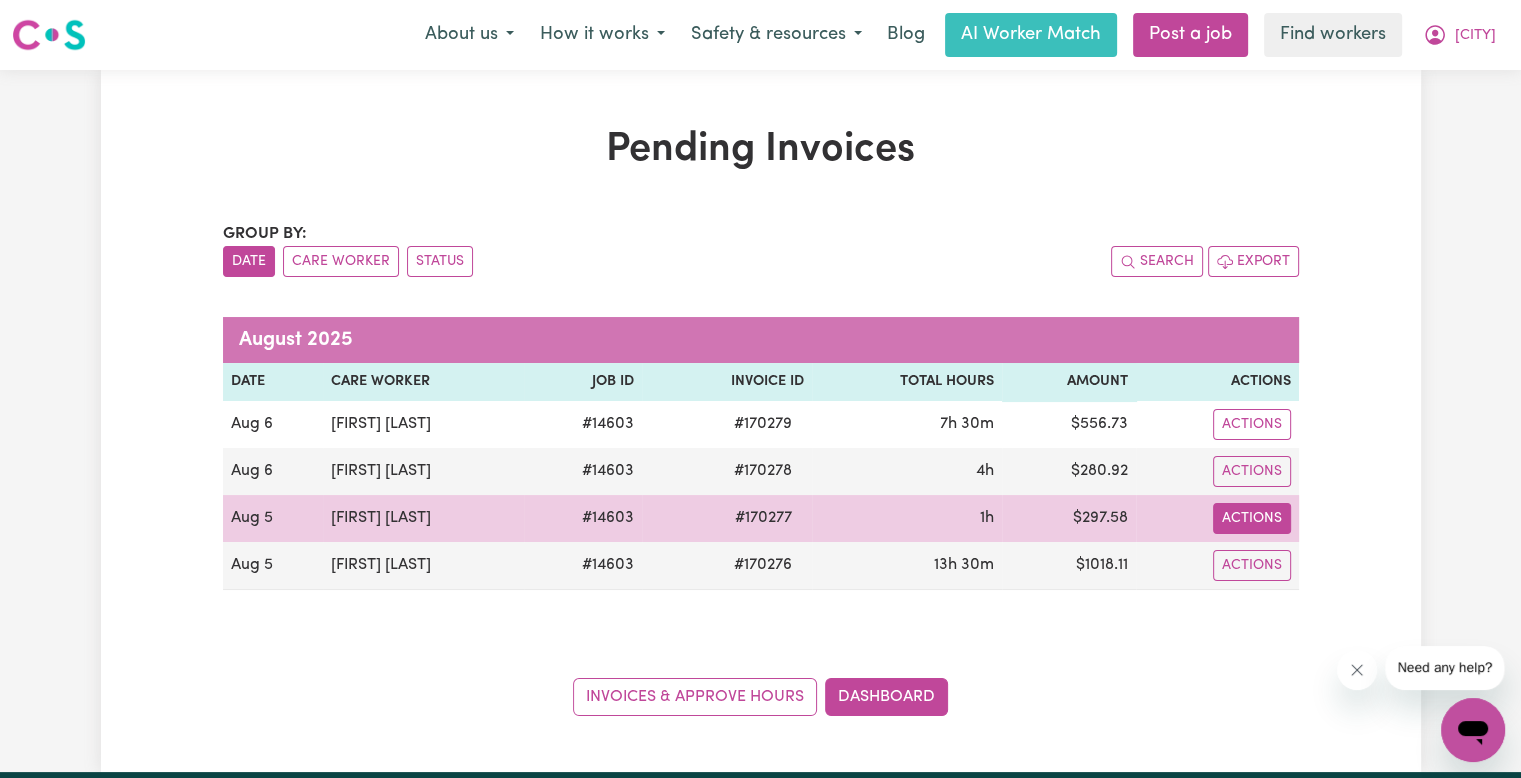 click on "Actions" at bounding box center [1252, 424] 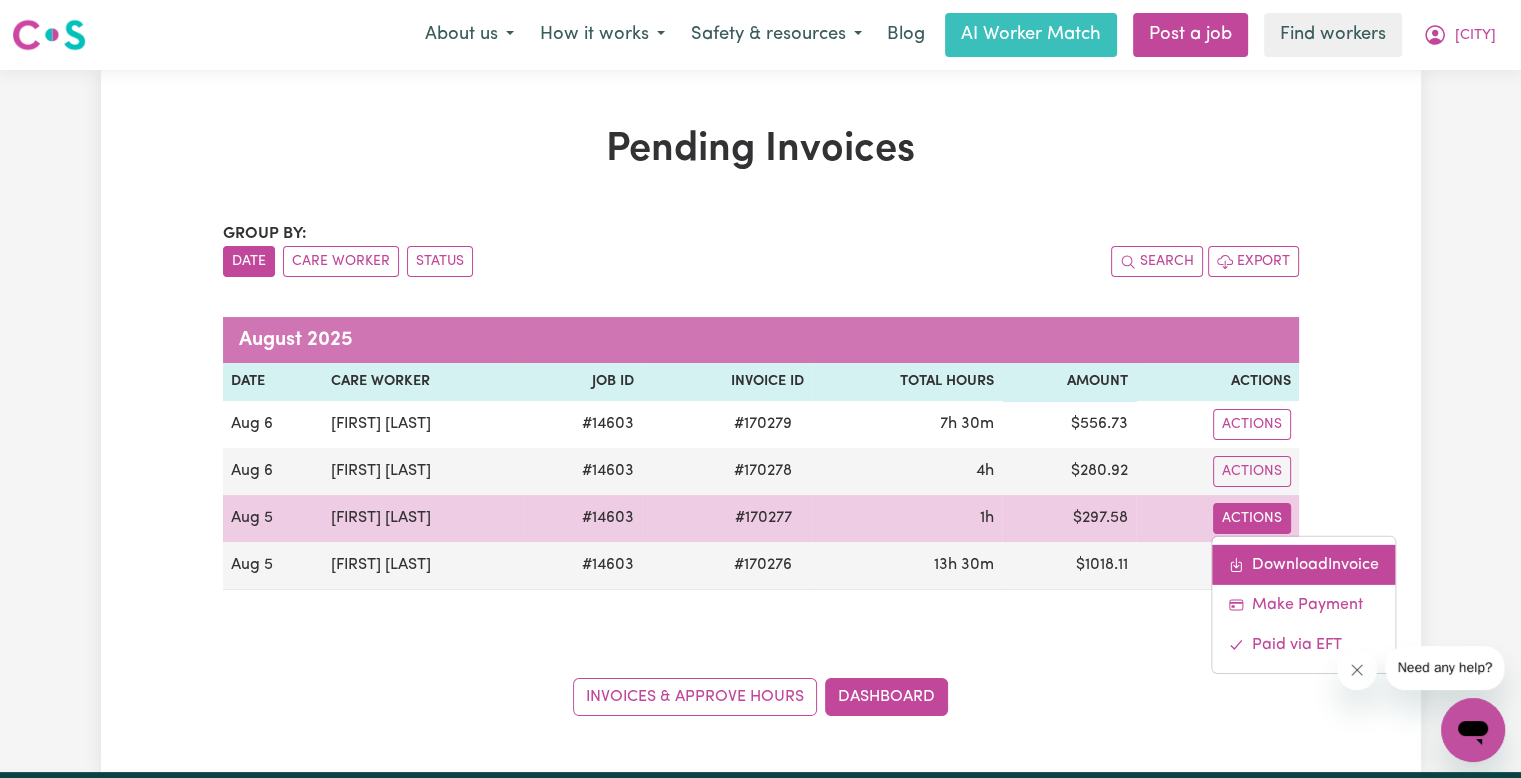 click on "Download  Invoice" at bounding box center [1303, 564] 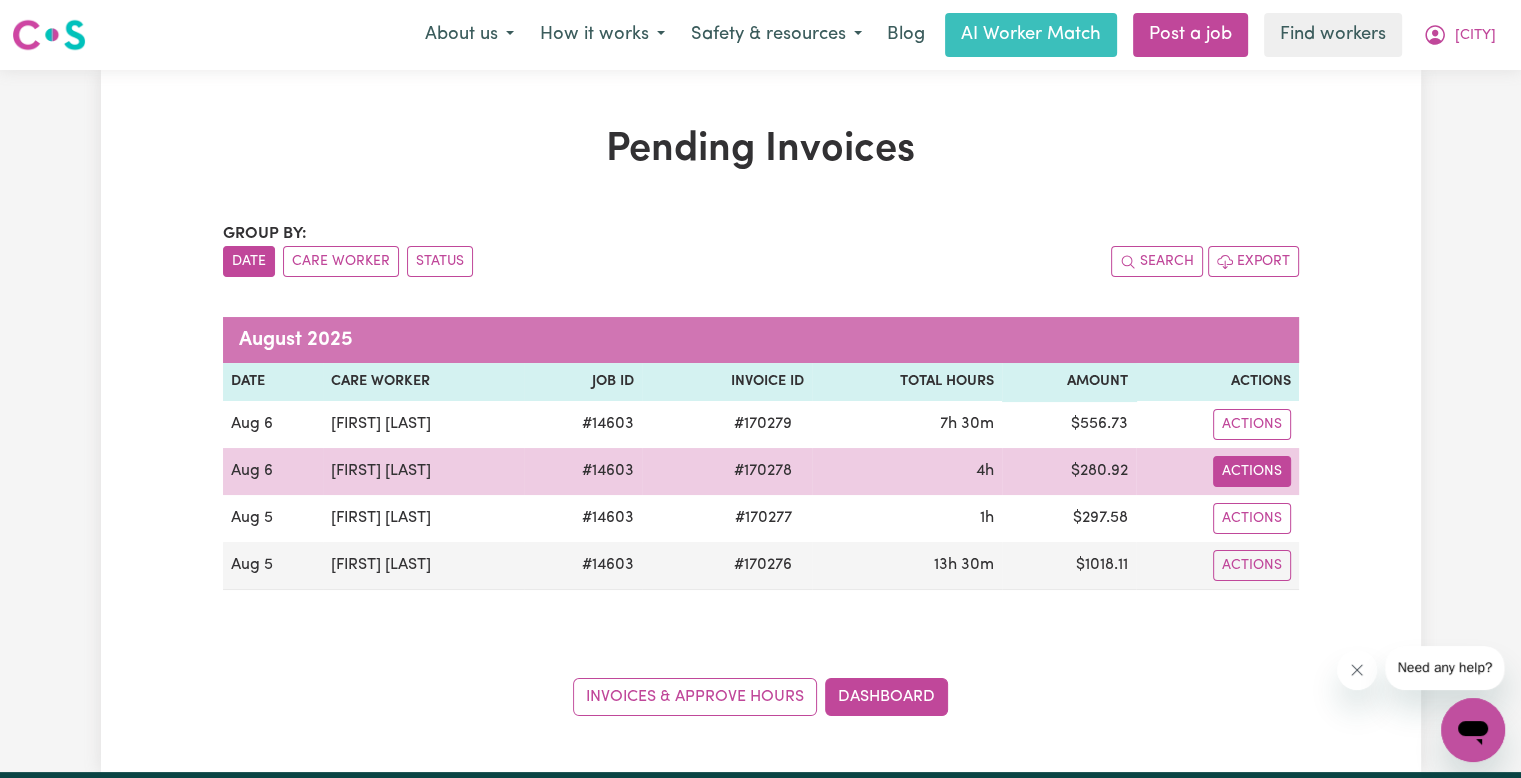 click on "Actions" at bounding box center (1252, 424) 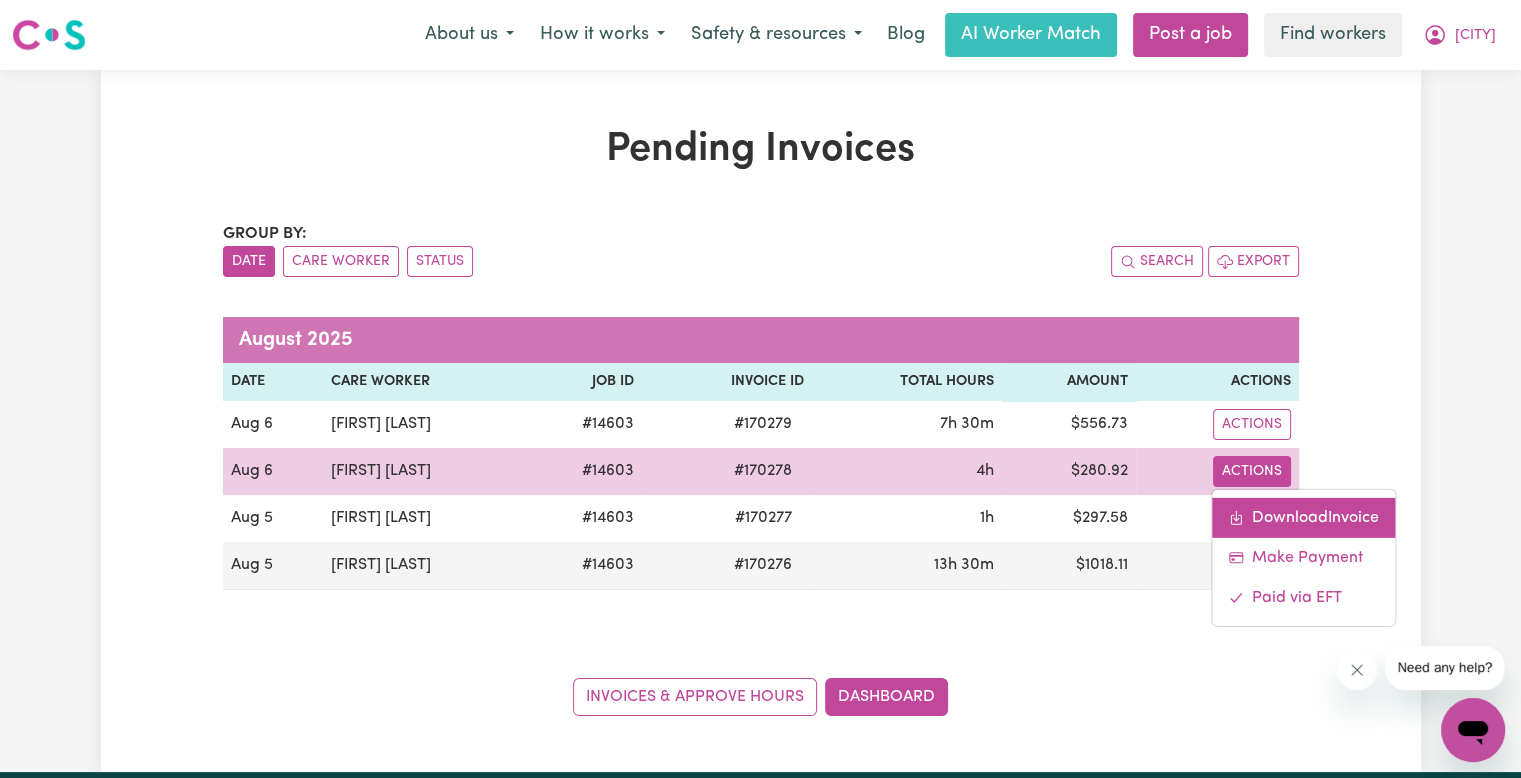 click on "Download  Invoice" at bounding box center [1303, 517] 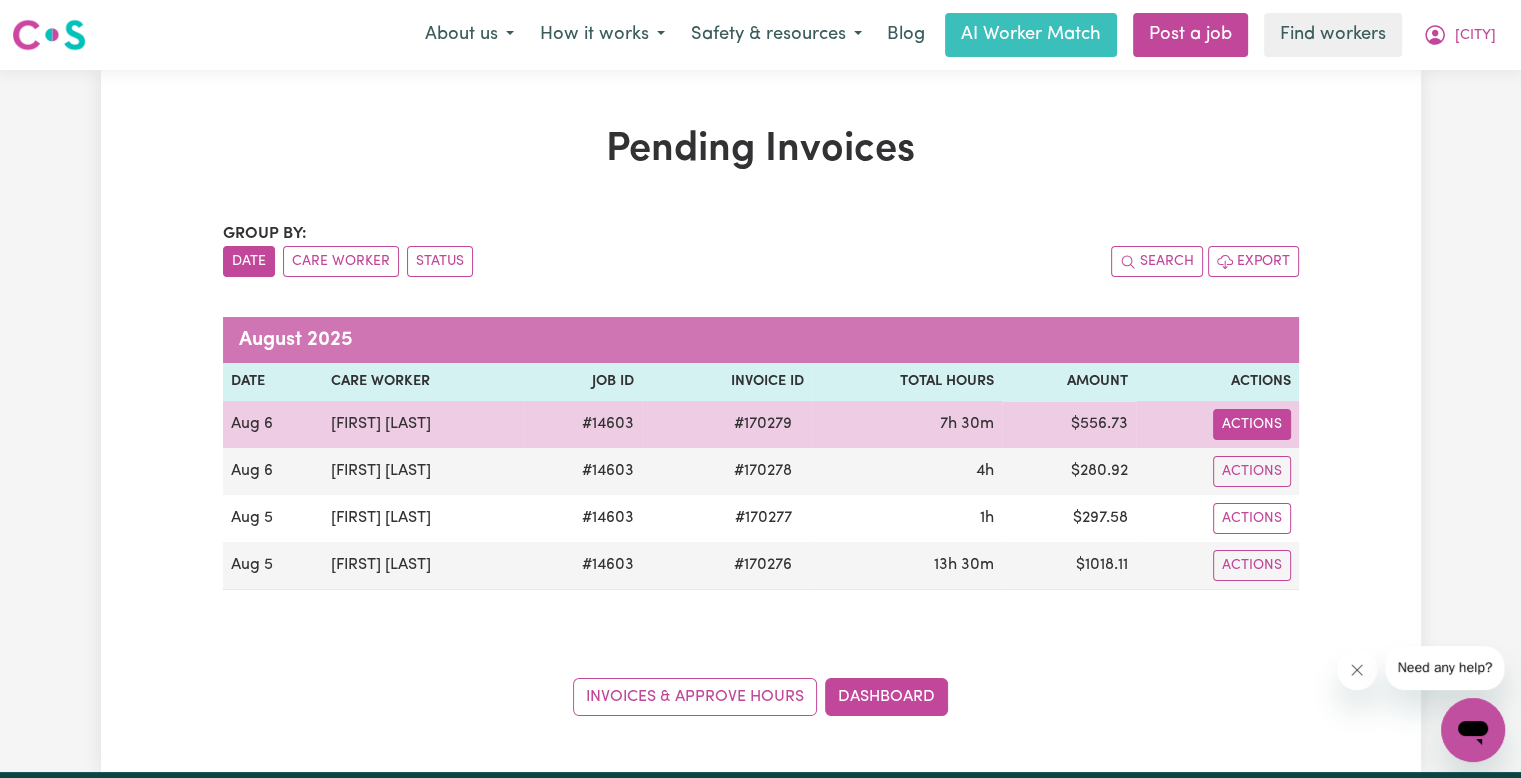 click on "Actions" at bounding box center [1252, 424] 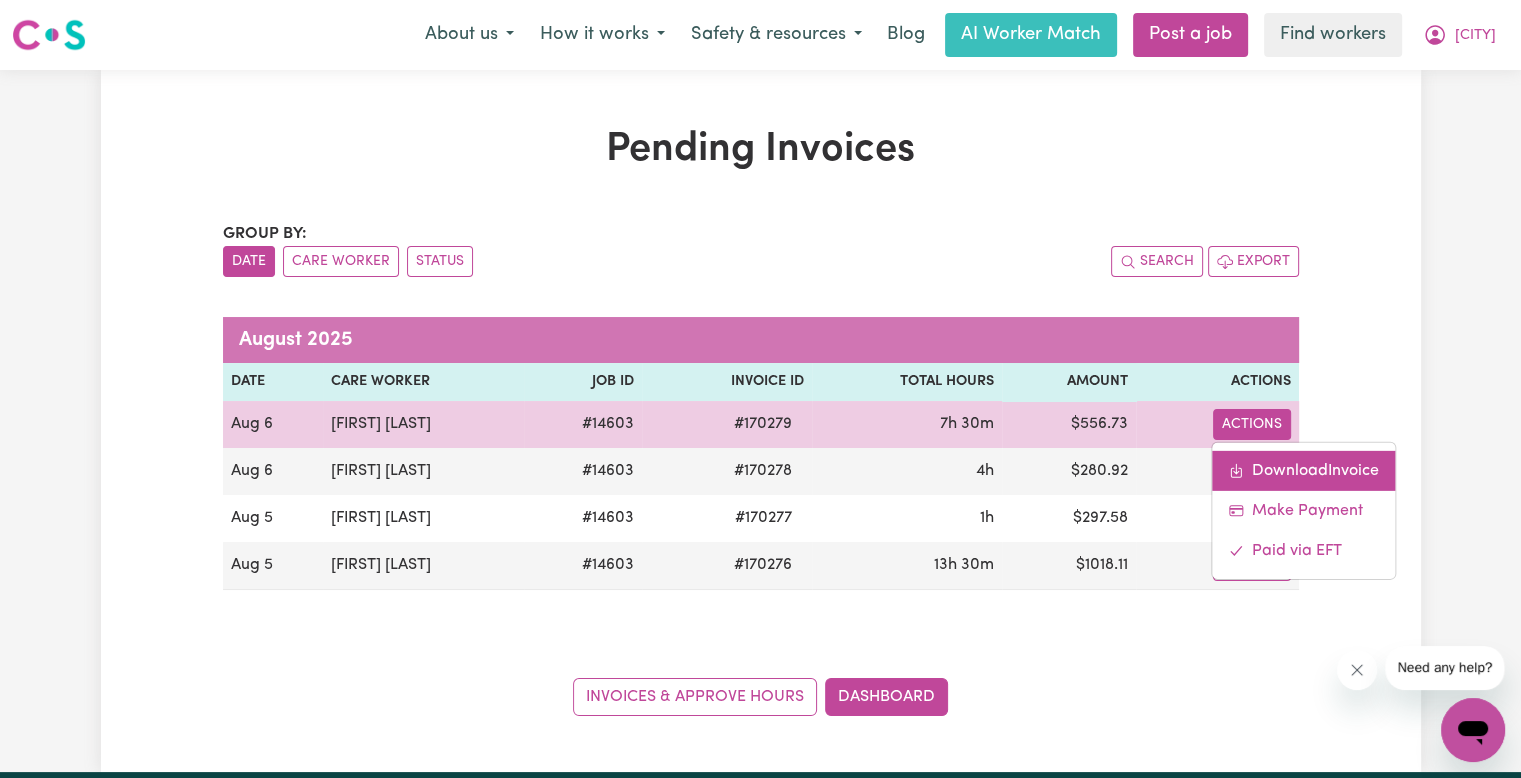 click on "Download  Invoice" at bounding box center [1303, 470] 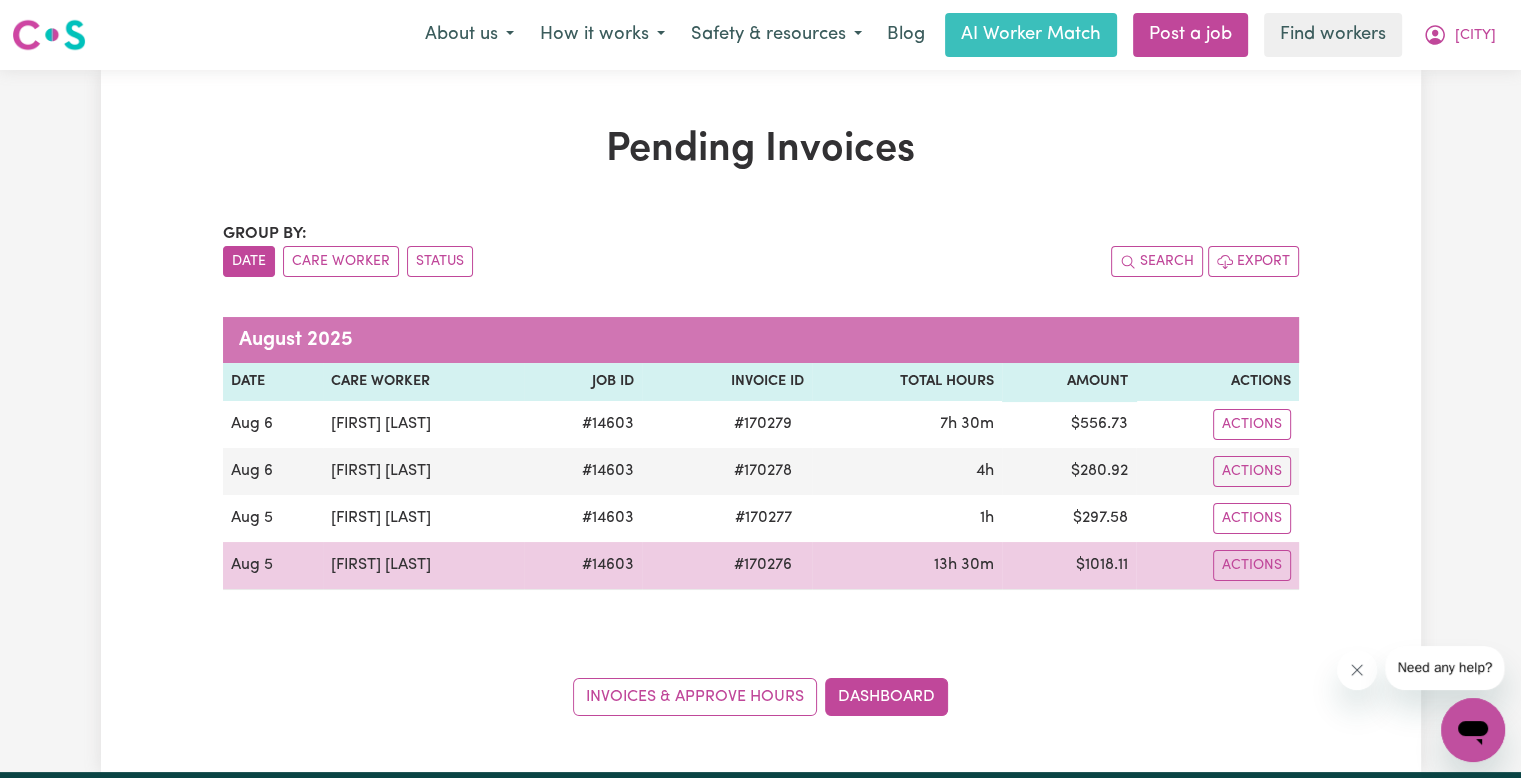 click on "# [NUMBER]" at bounding box center [763, 565] 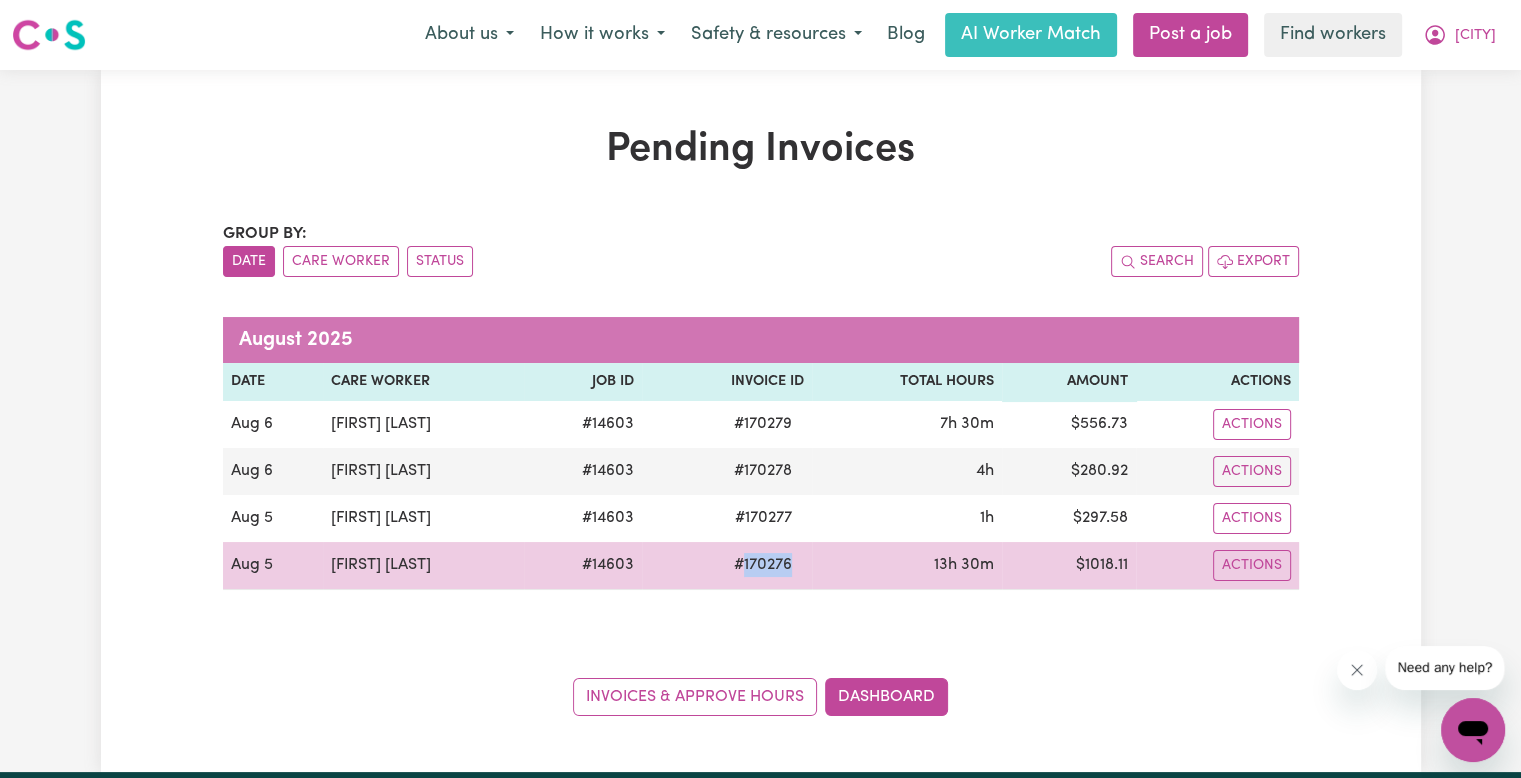 click on "# [NUMBER]" at bounding box center [763, 565] 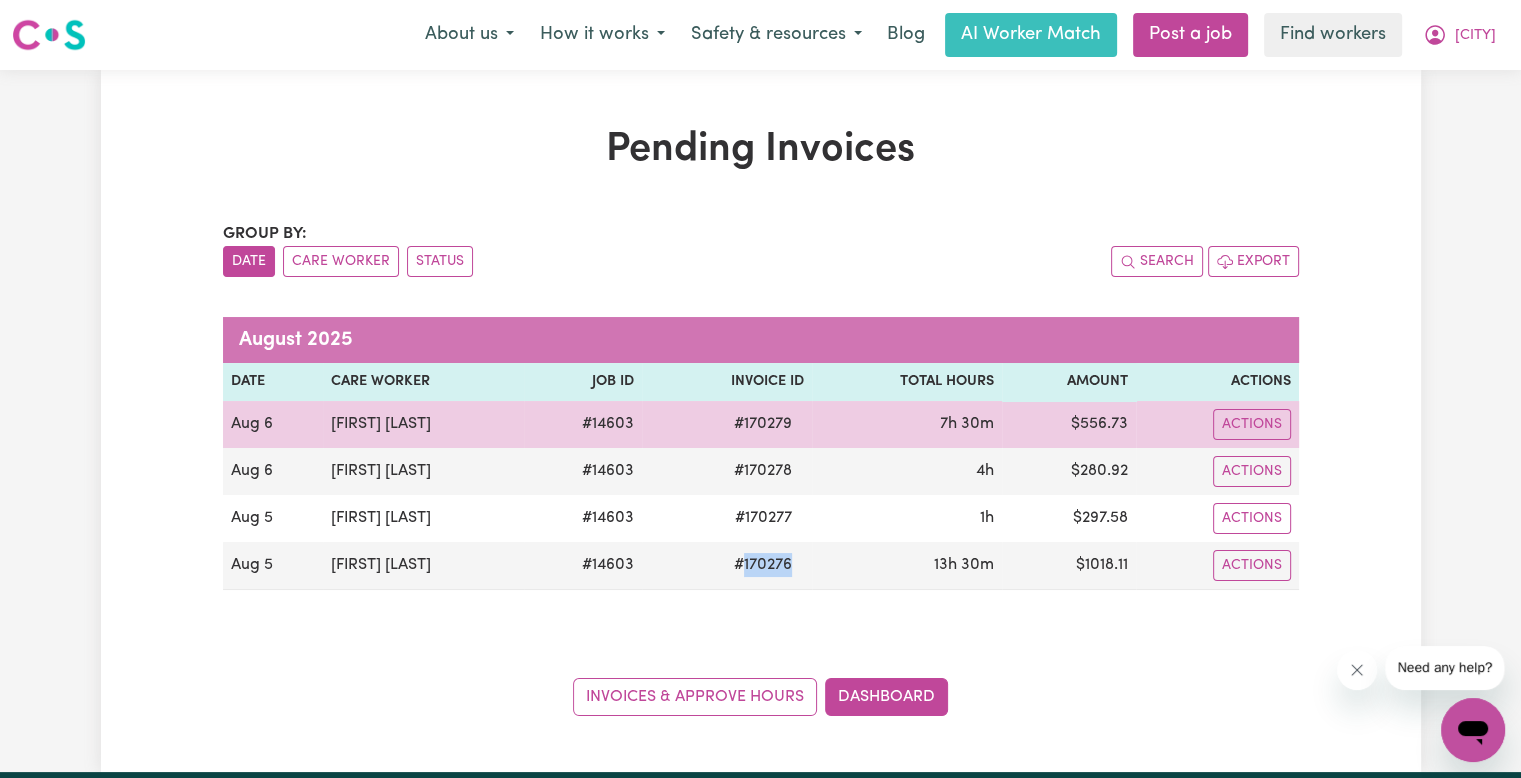 copy on "170276" 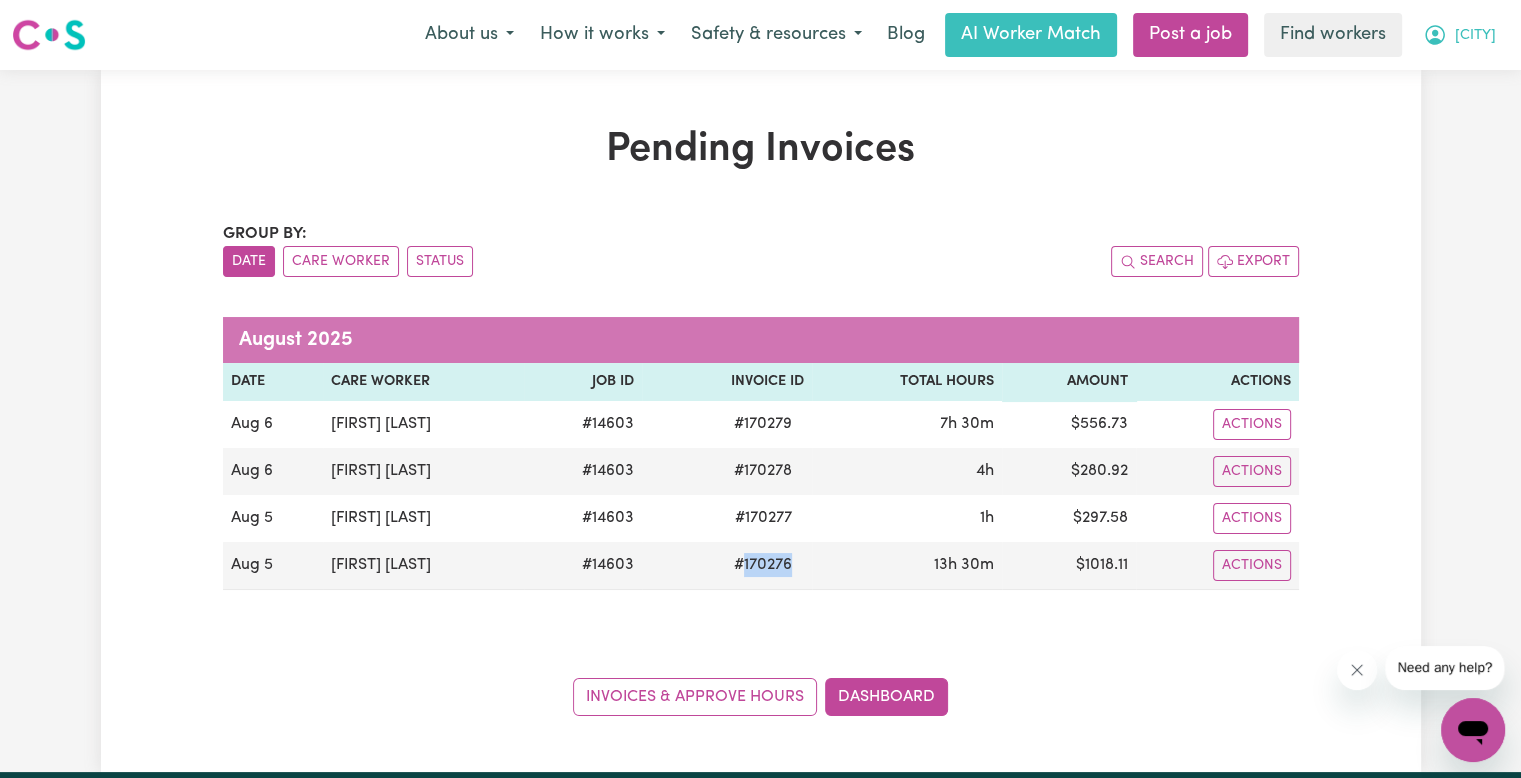 click on "[CITY]" at bounding box center [1475, 36] 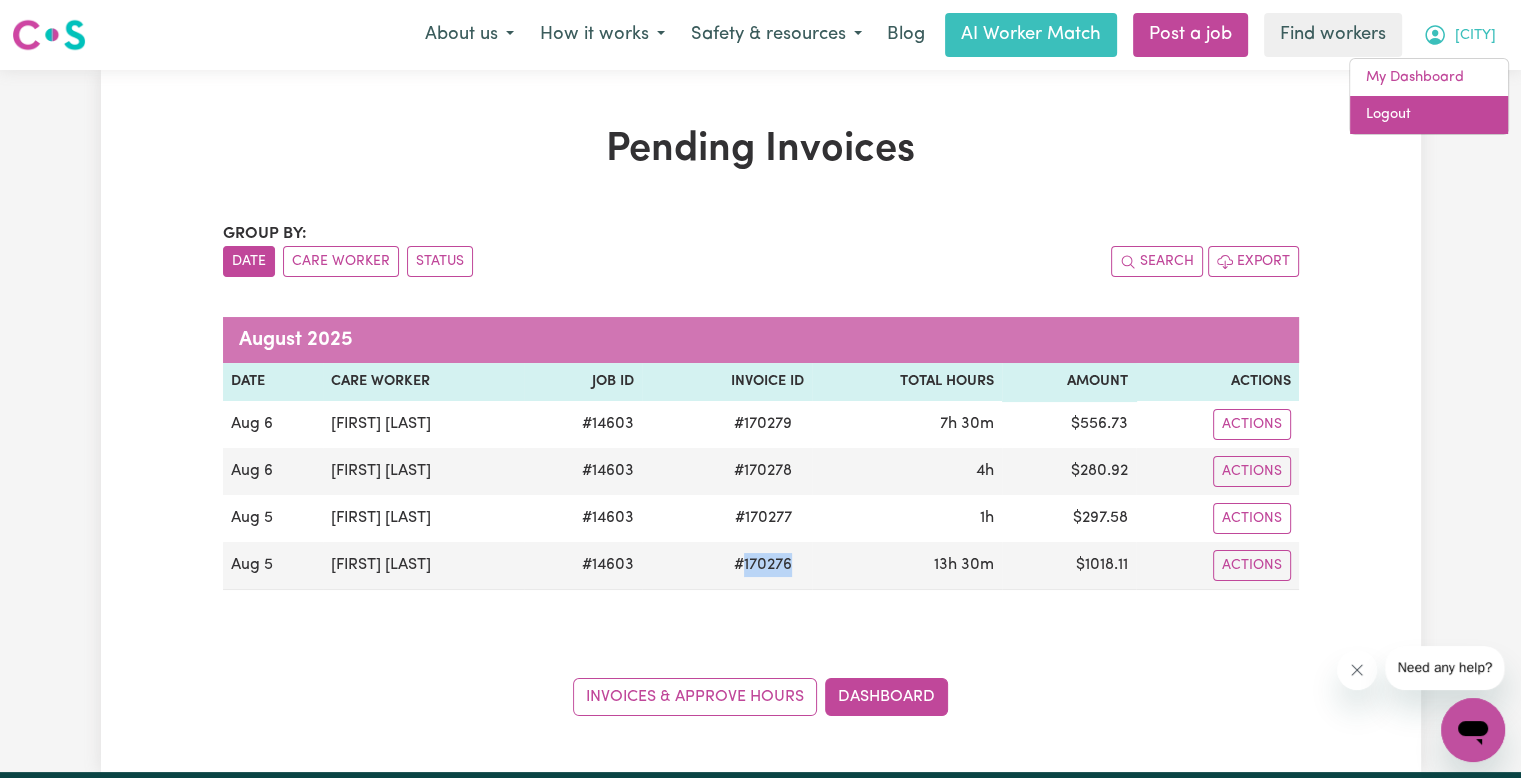 click on "Logout" at bounding box center (1429, 115) 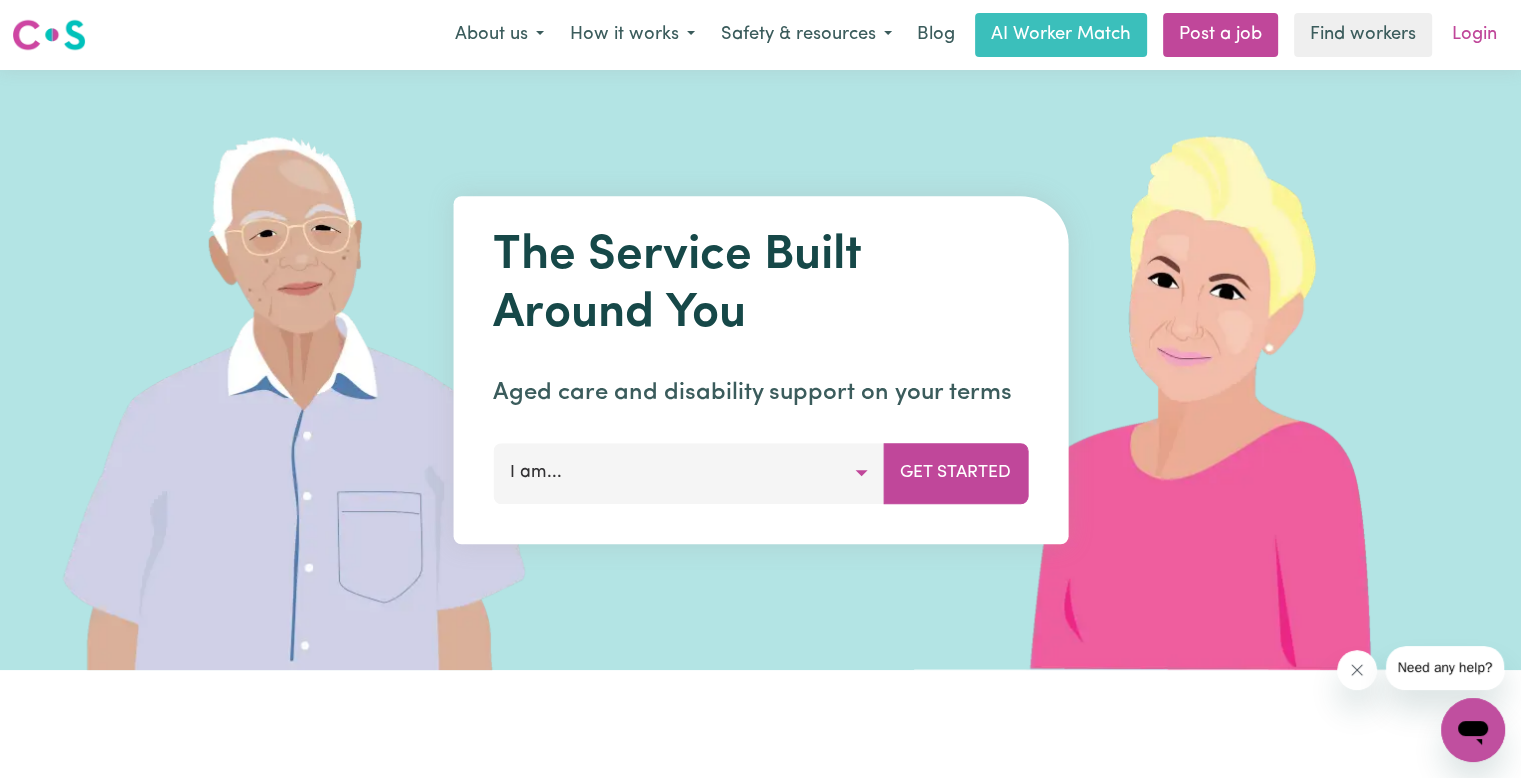 click on "Login" at bounding box center (1474, 35) 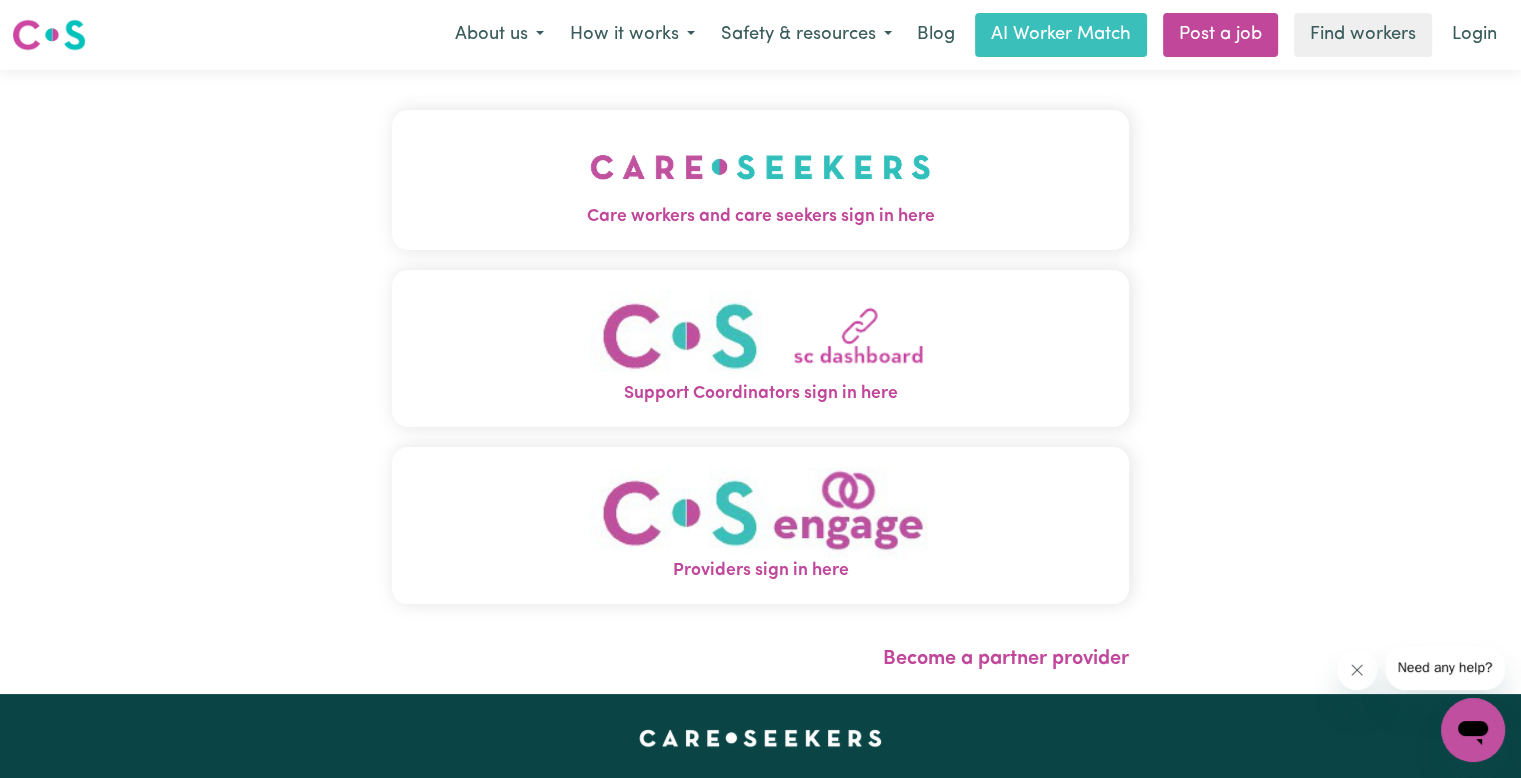 click on "Care workers and care seekers sign in here" at bounding box center (760, 217) 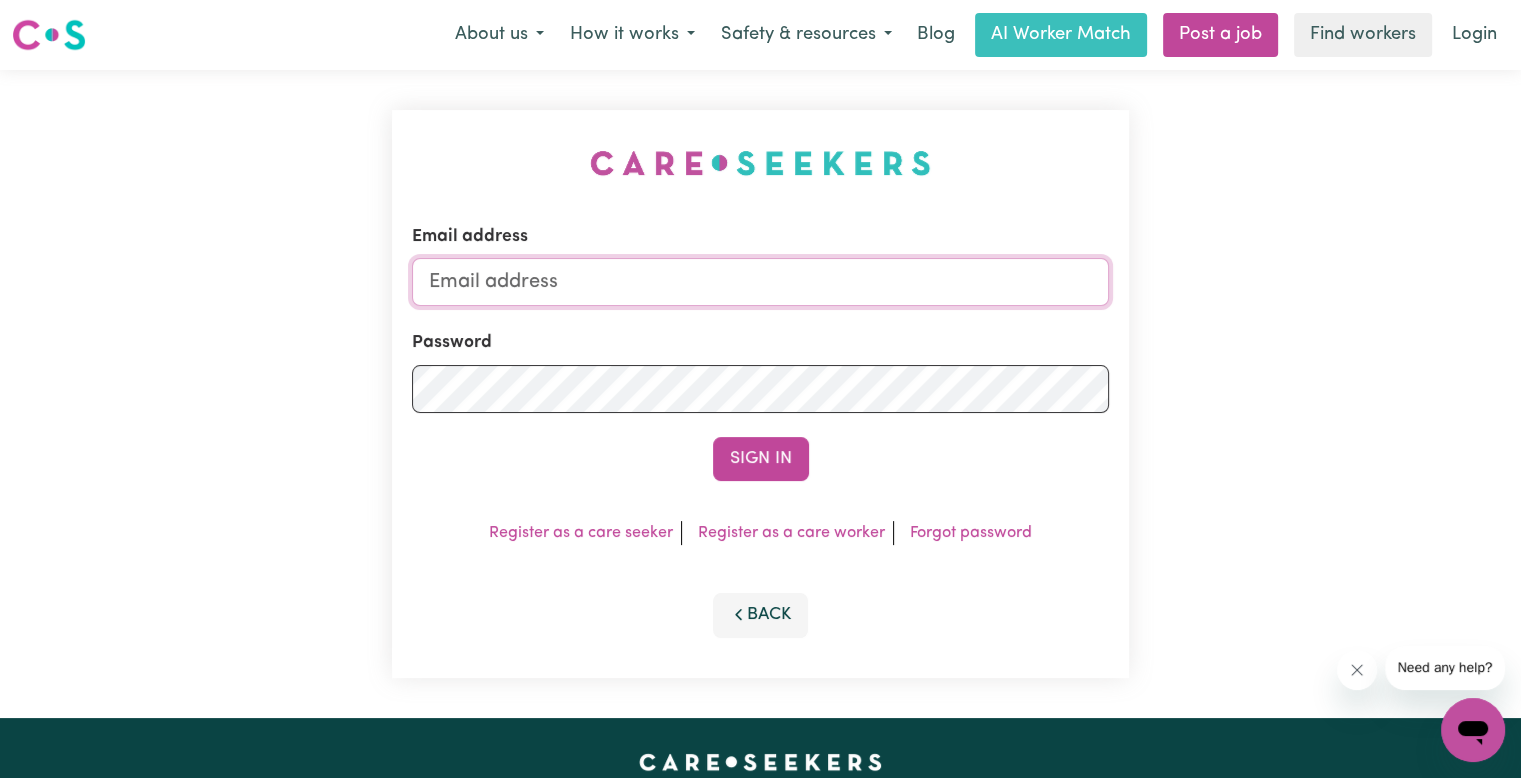 click on "Email address" at bounding box center (760, 282) 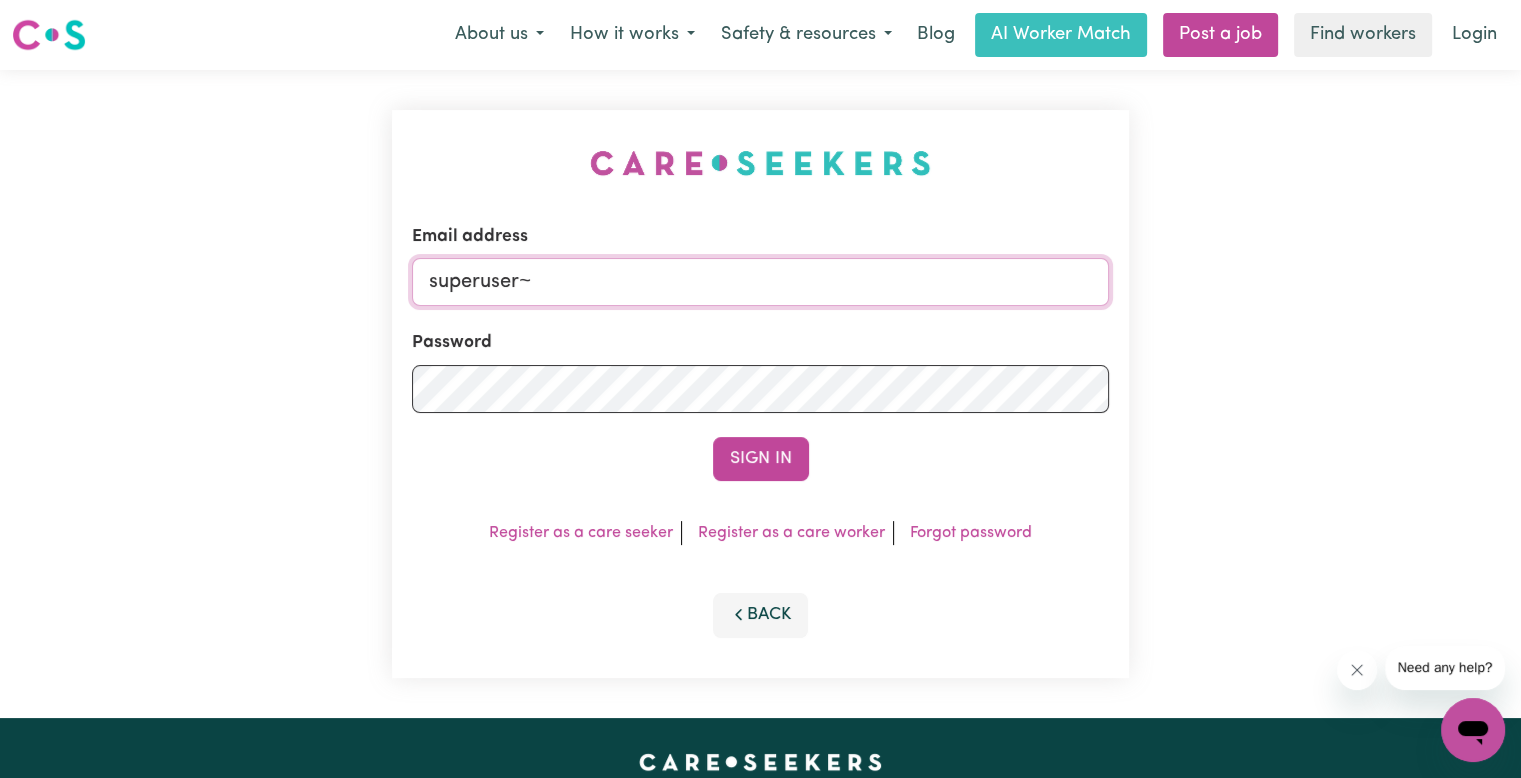 paste on "[EMAIL]" 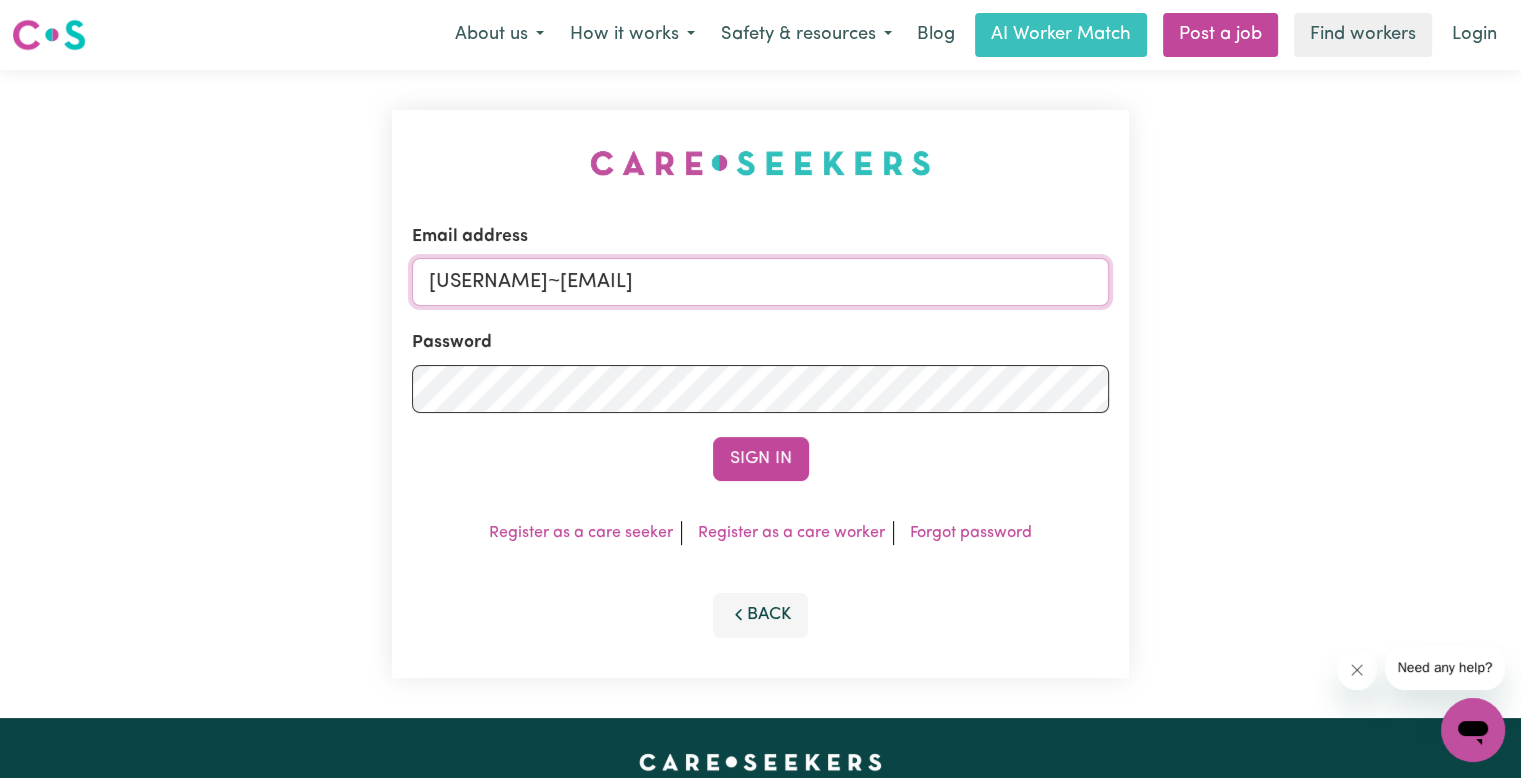 type on "[USERNAME]~[EMAIL]" 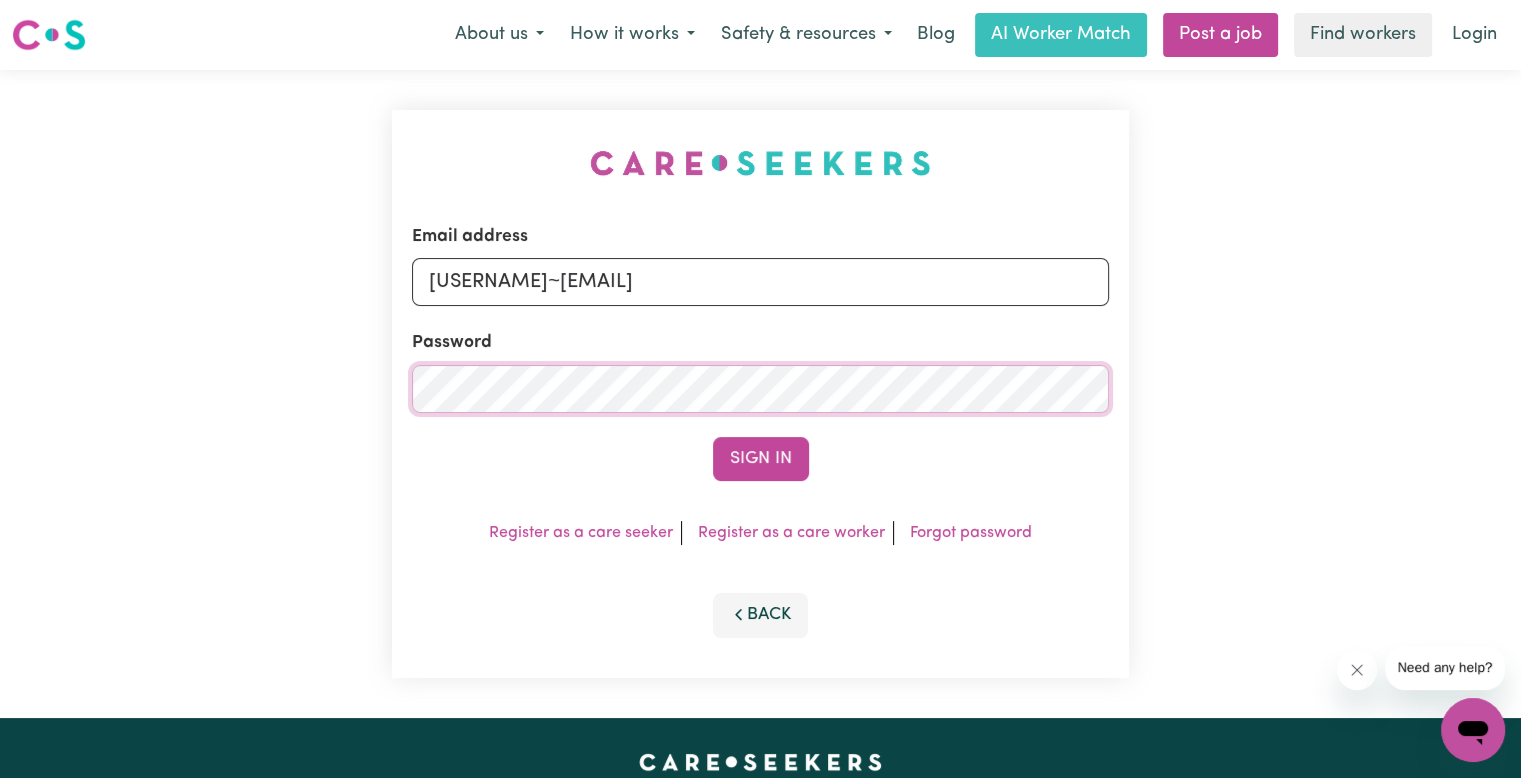 click on "Sign In" at bounding box center [761, 459] 